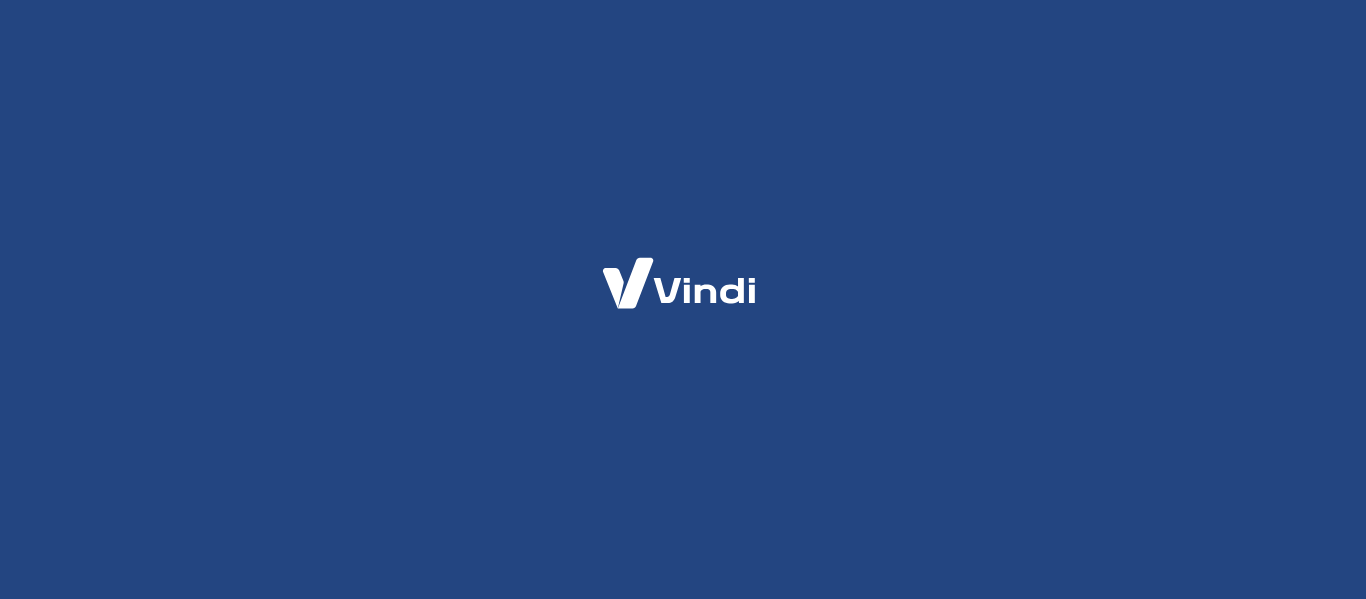 scroll, scrollTop: 0, scrollLeft: 0, axis: both 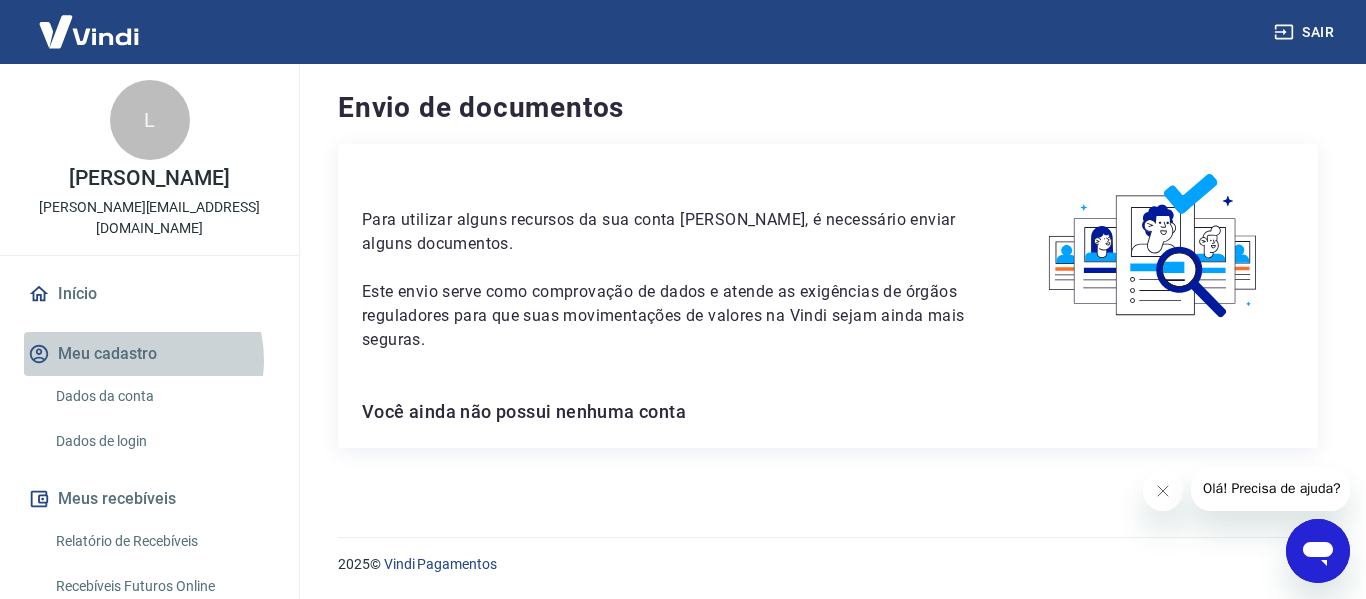 click on "Meu cadastro" at bounding box center (149, 354) 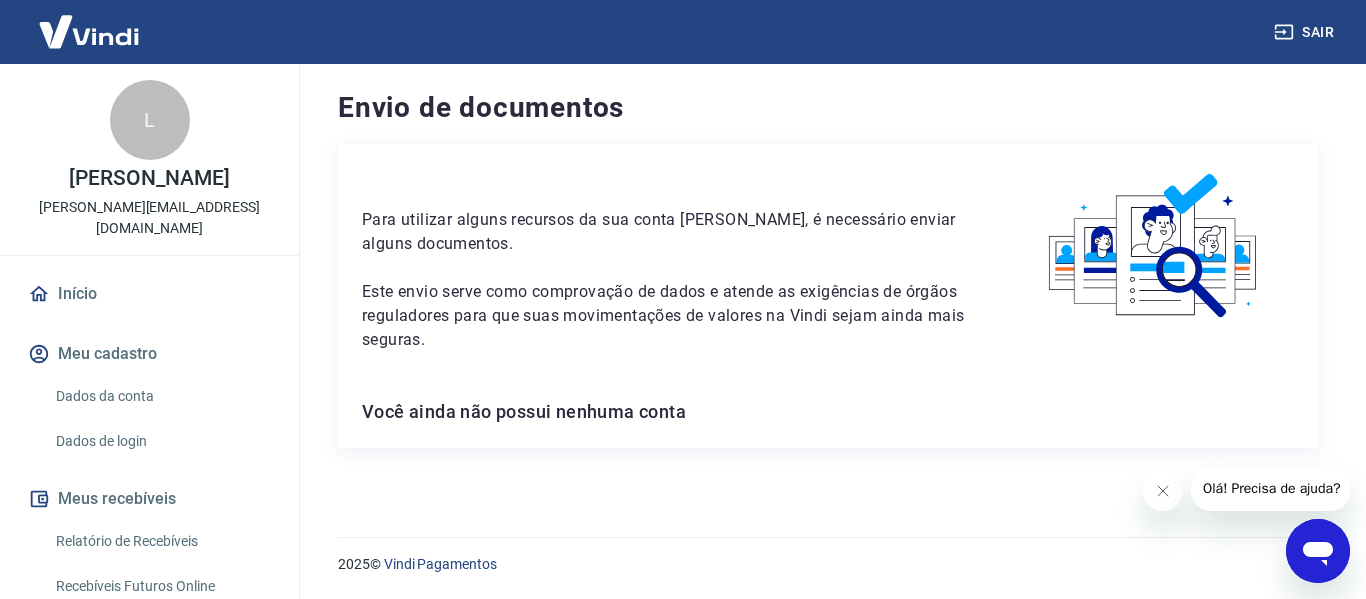 click on "Este envio serve como comprovação de dados e atende as exigências de órgãos reguladores para que suas movimentações de valores na Vindi sejam ainda mais seguras." at bounding box center [664, 316] 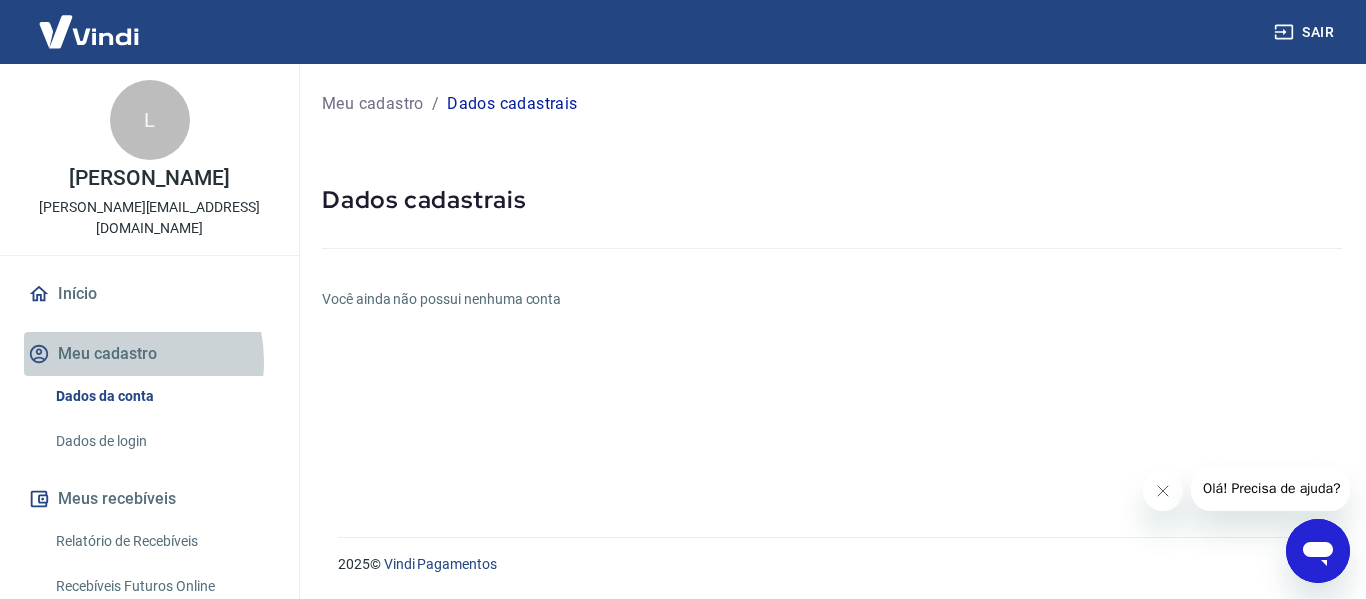 click on "Meu cadastro" at bounding box center [149, 354] 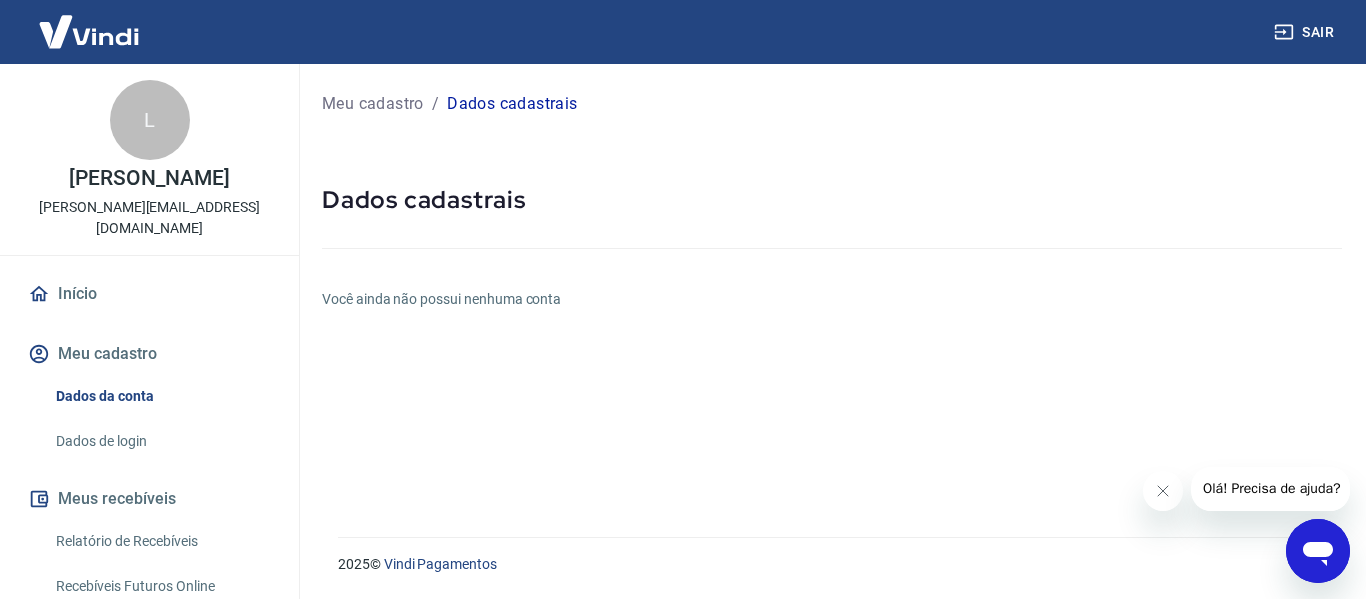 click on "Início" at bounding box center [149, 294] 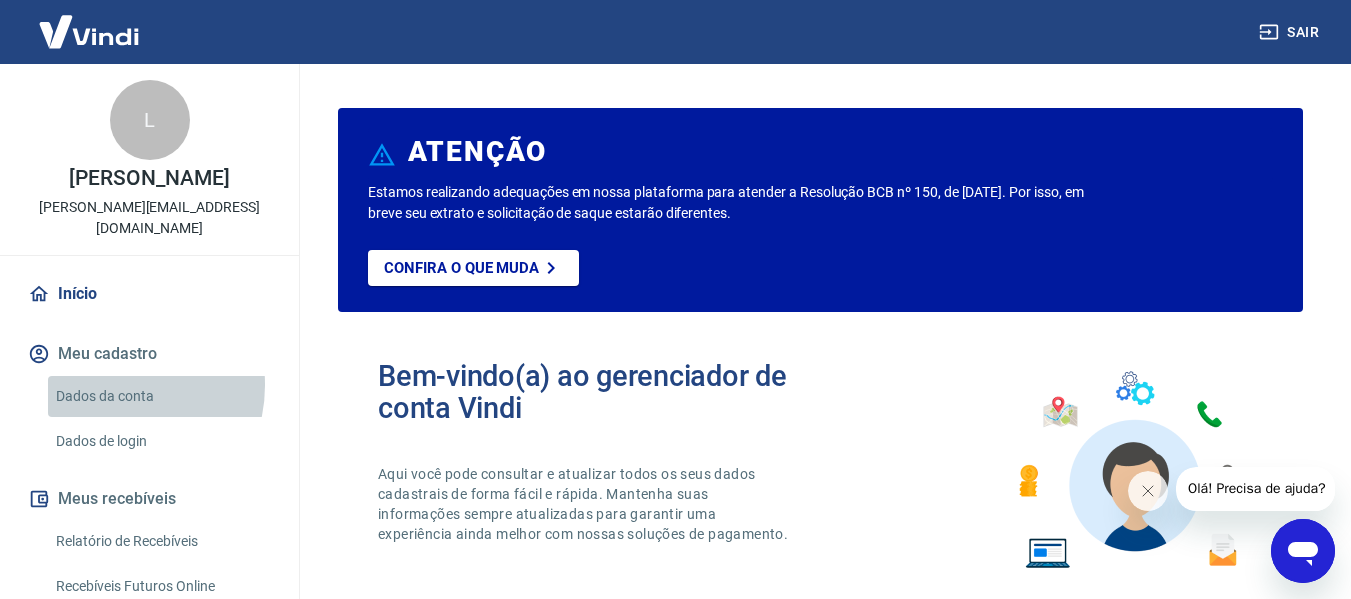 click on "Dados da conta" at bounding box center [161, 396] 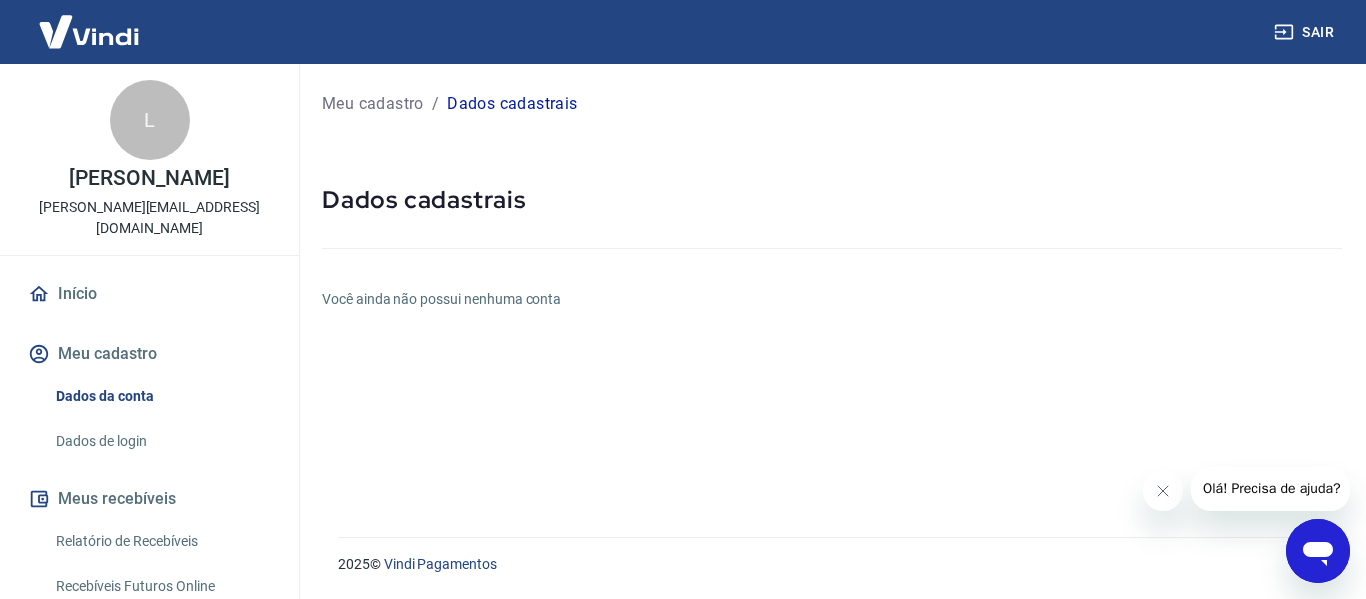 click 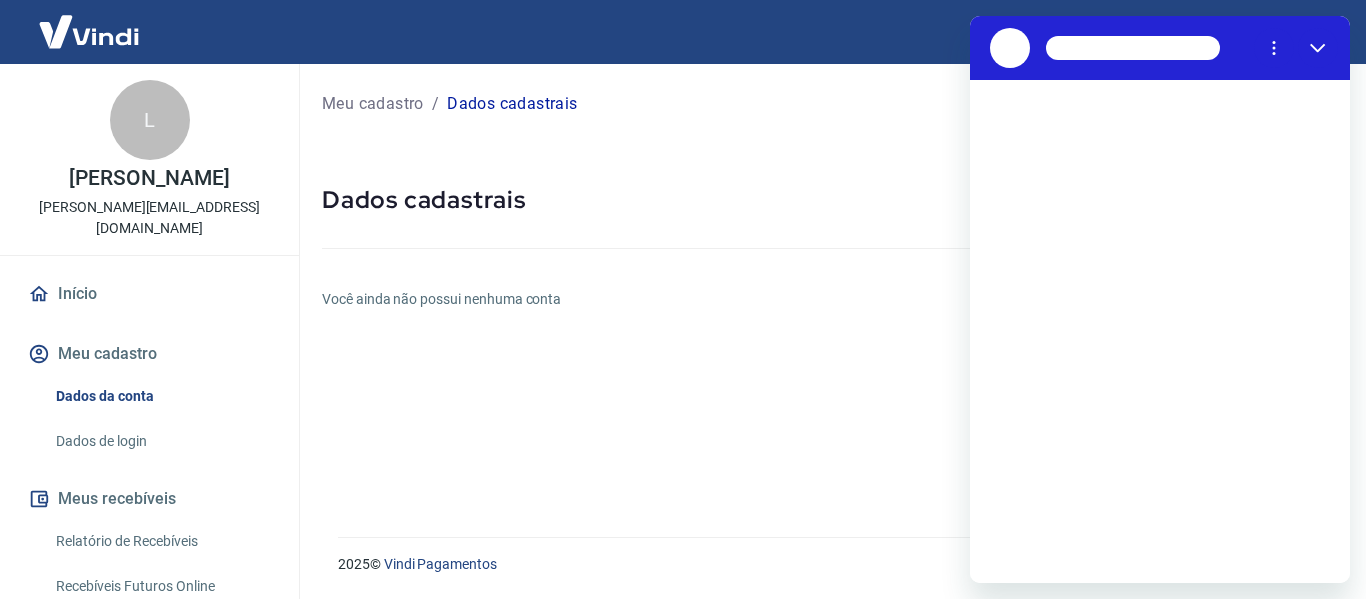 scroll, scrollTop: 0, scrollLeft: 0, axis: both 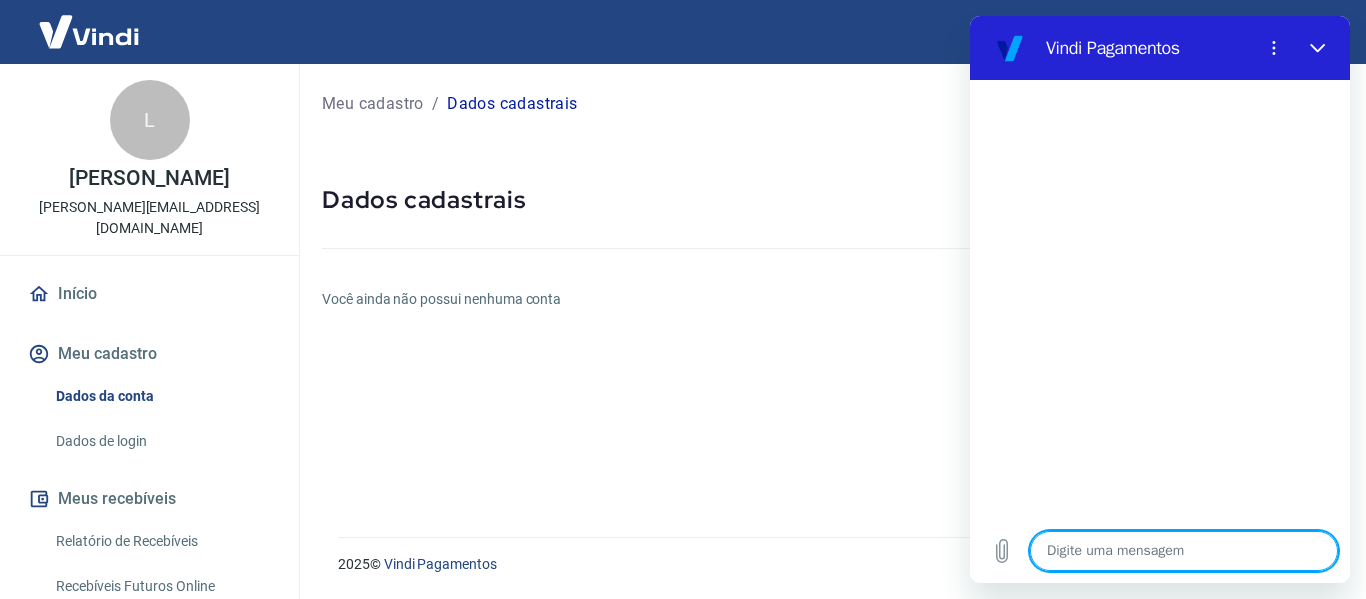 click at bounding box center [1184, 551] 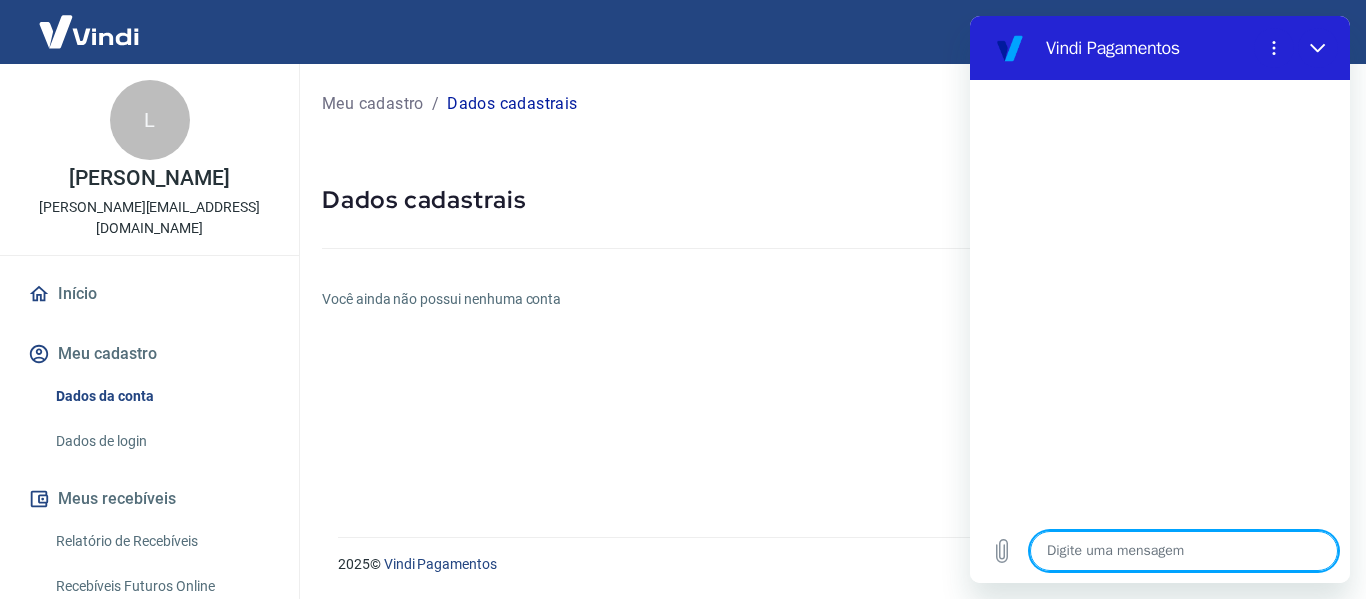 type on "o" 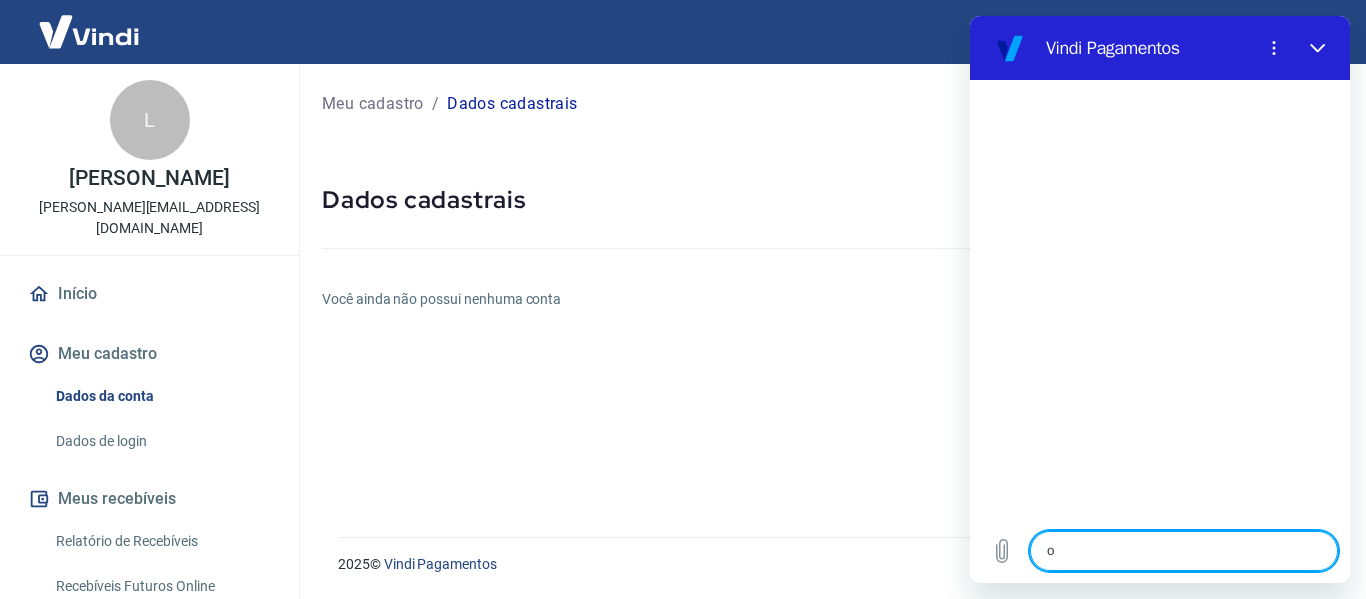 type on "ol" 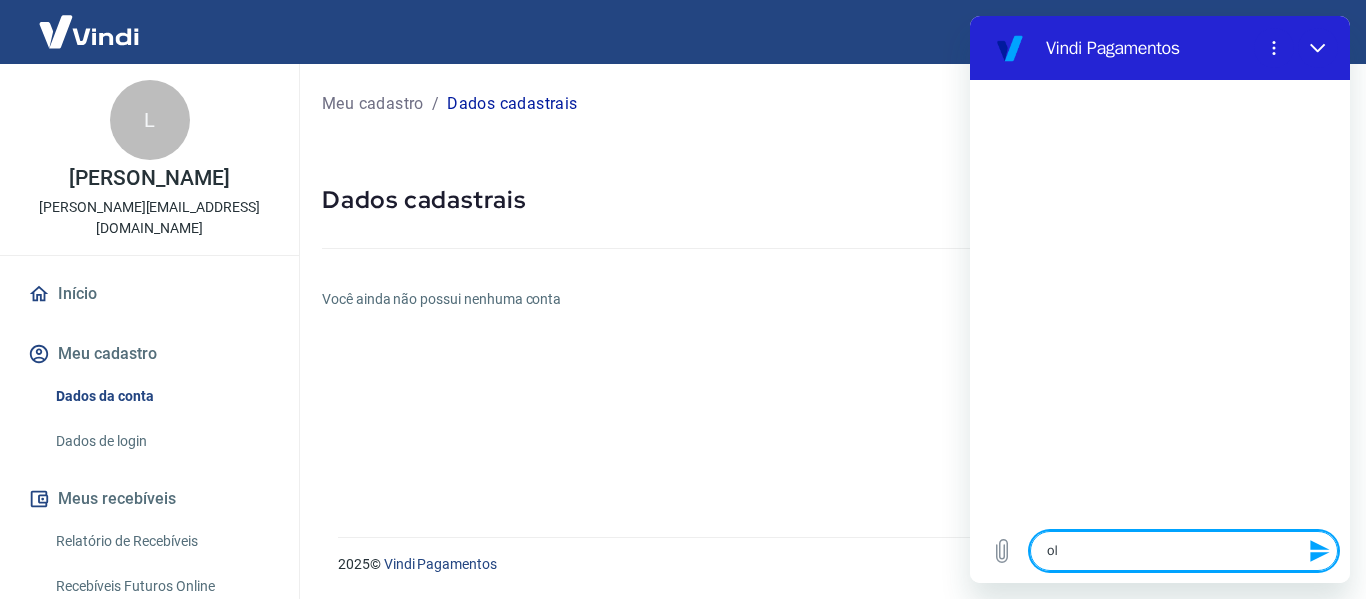 type on "ola" 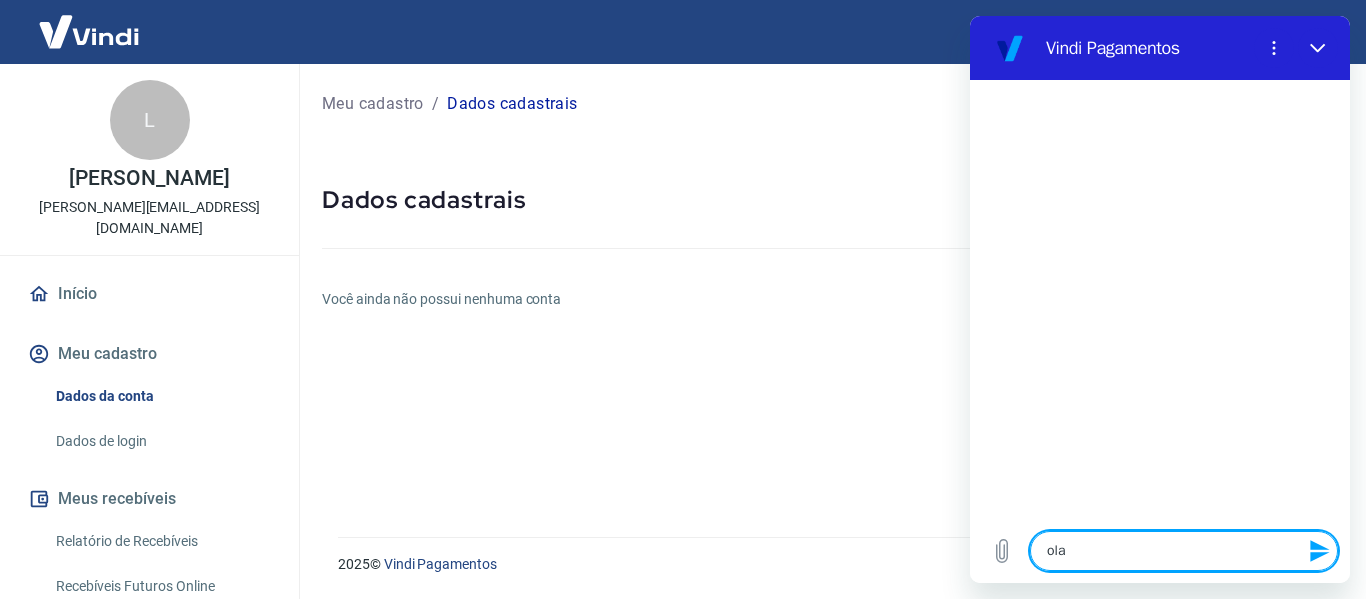 type 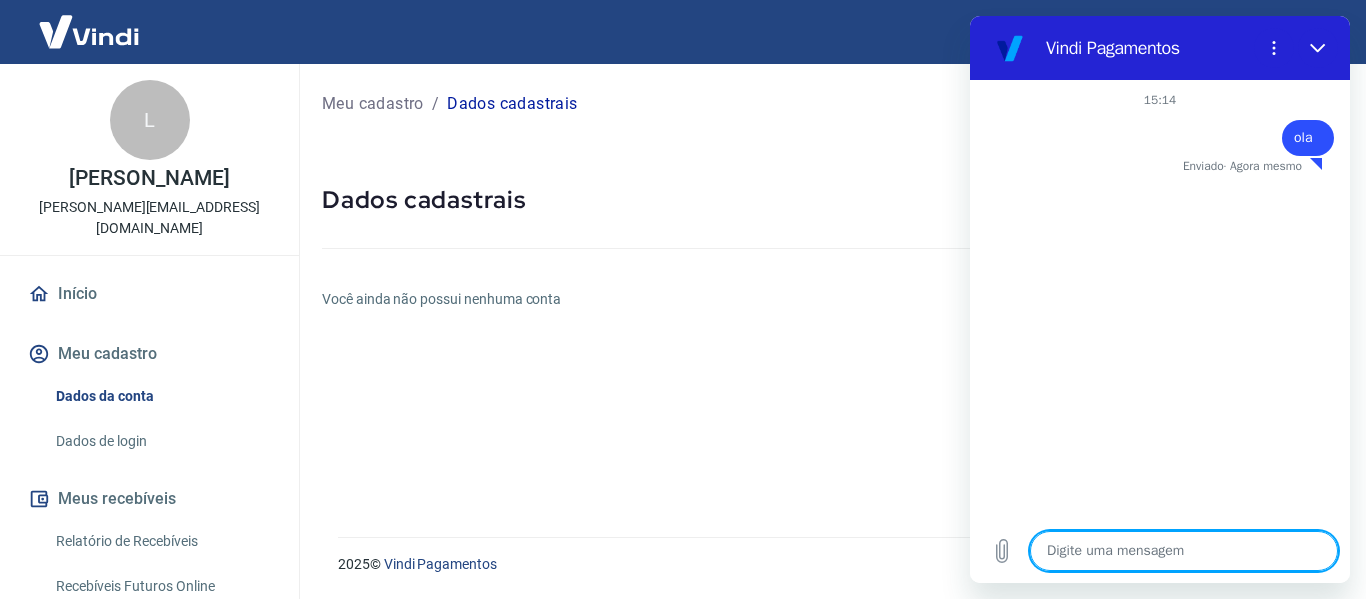 type on "x" 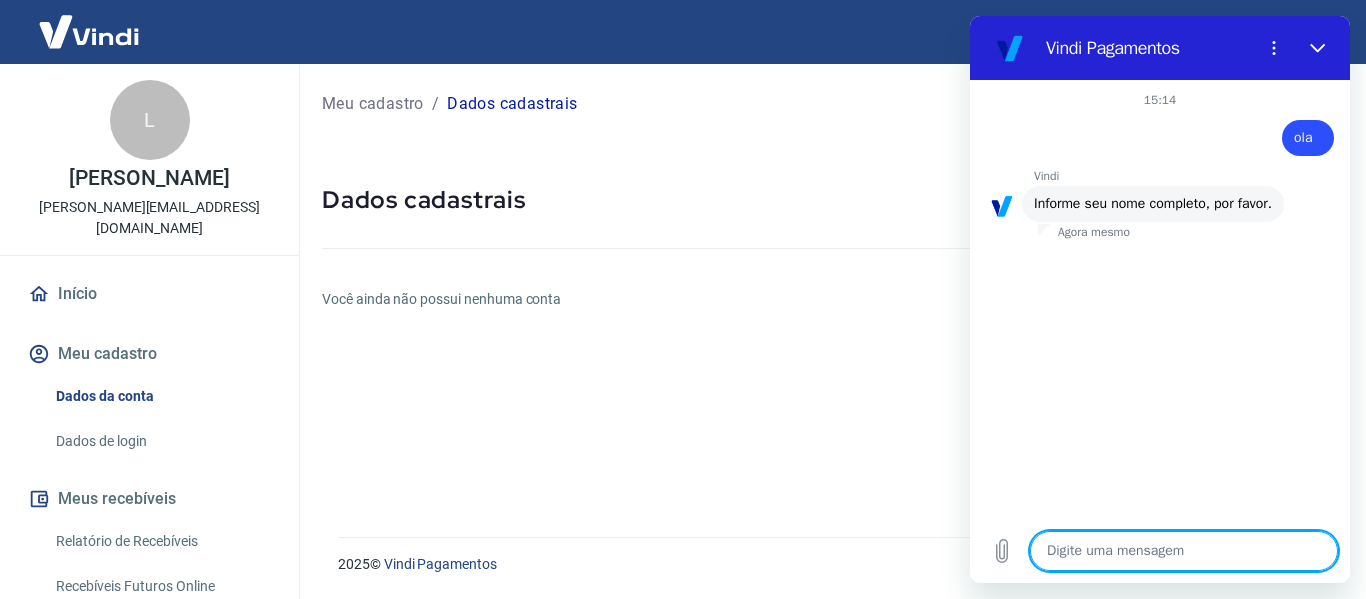 click at bounding box center [1184, 551] 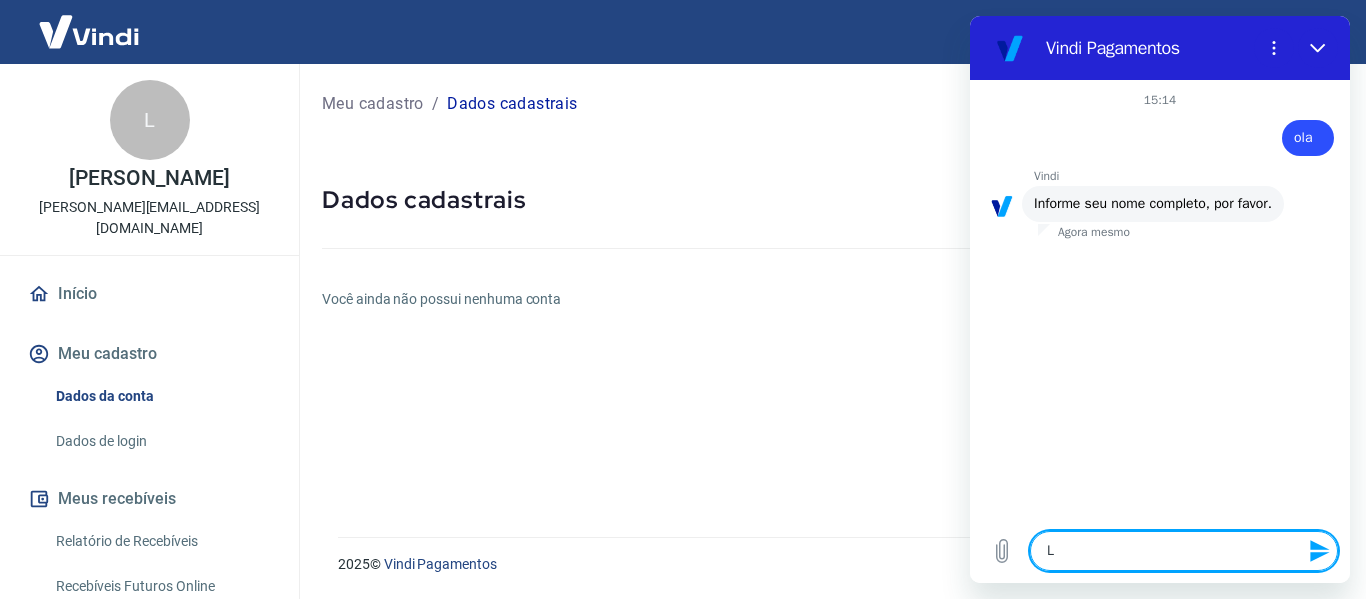 type on "LE" 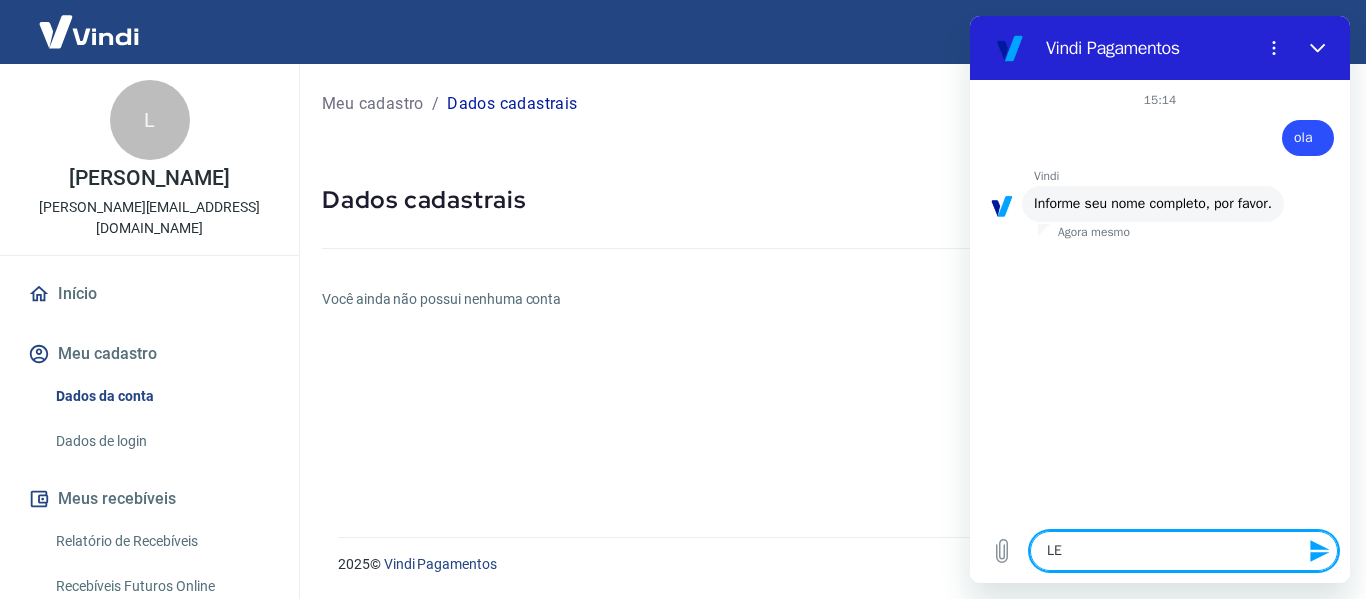 type on "[PERSON_NAME]" 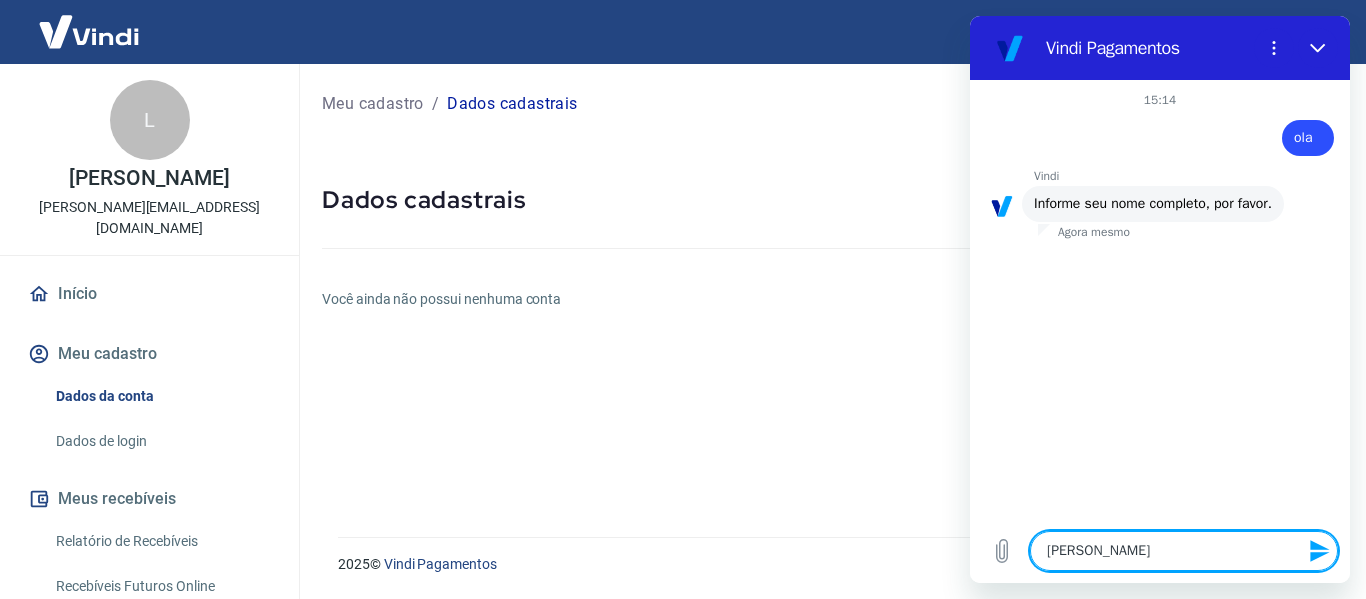 type on "[PERSON_NAME]" 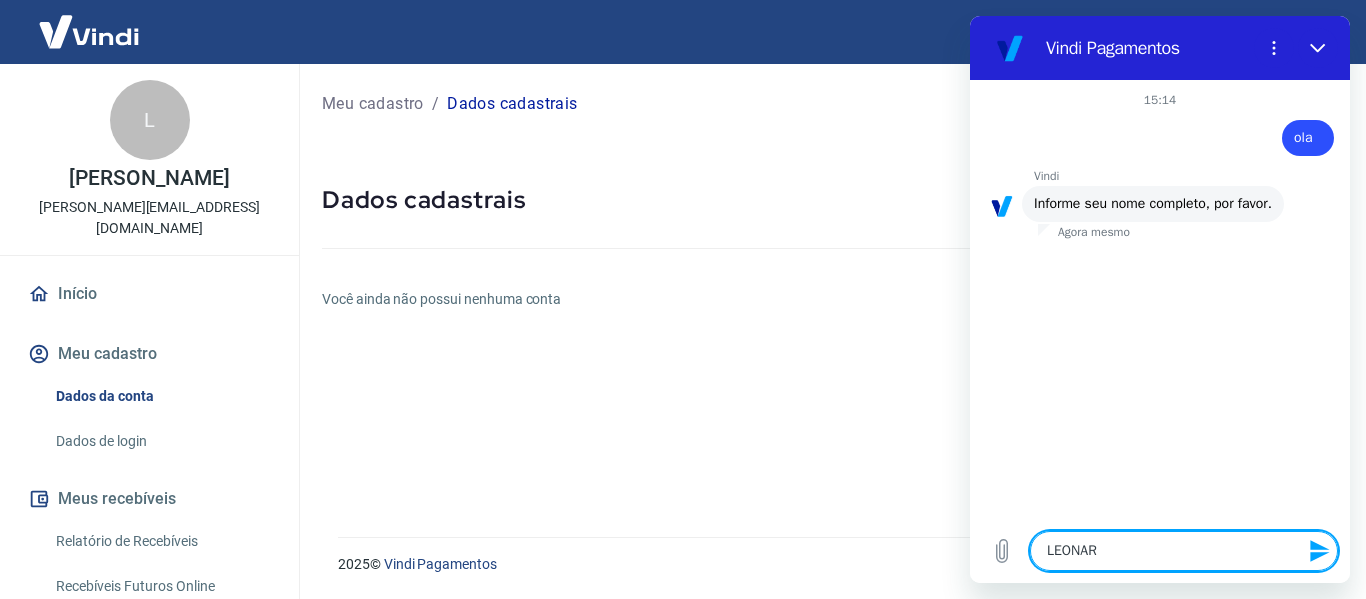 type on "[PERSON_NAME]" 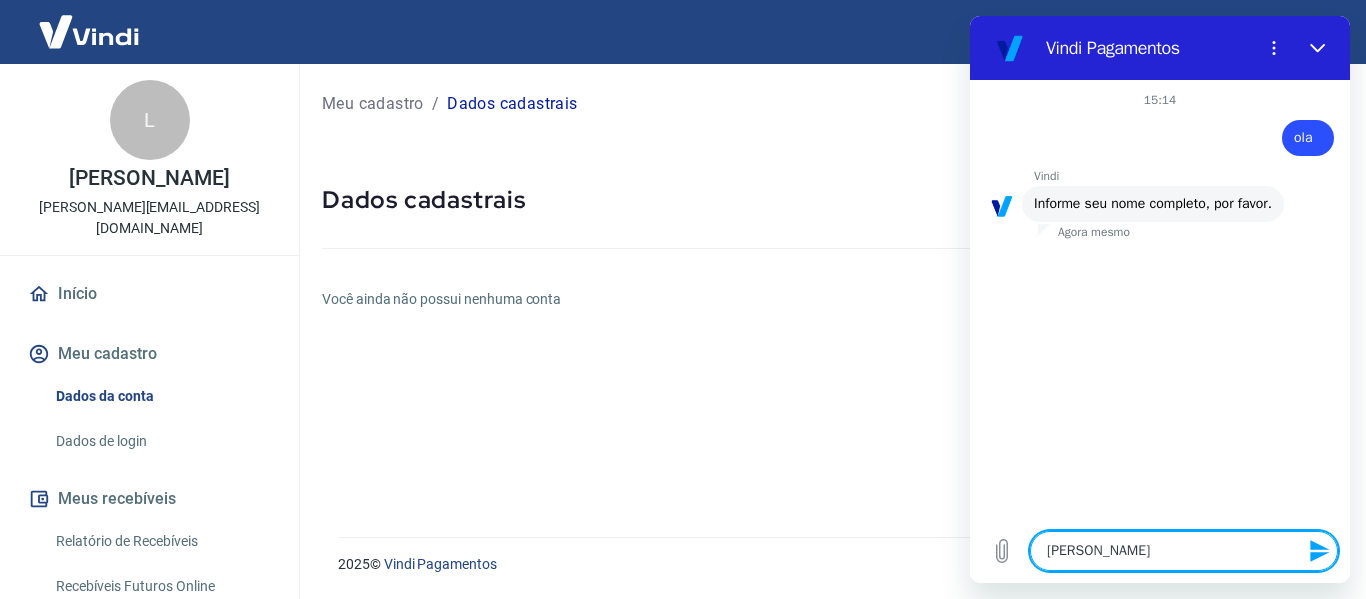 type on "[PERSON_NAME]" 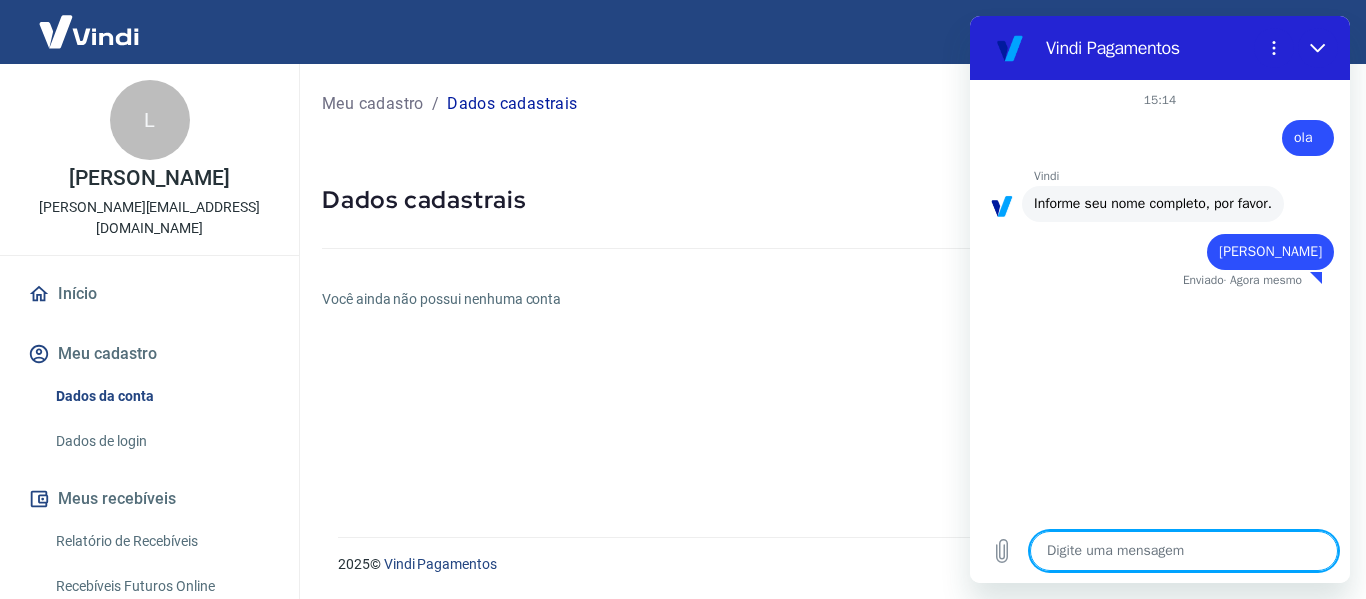type on "x" 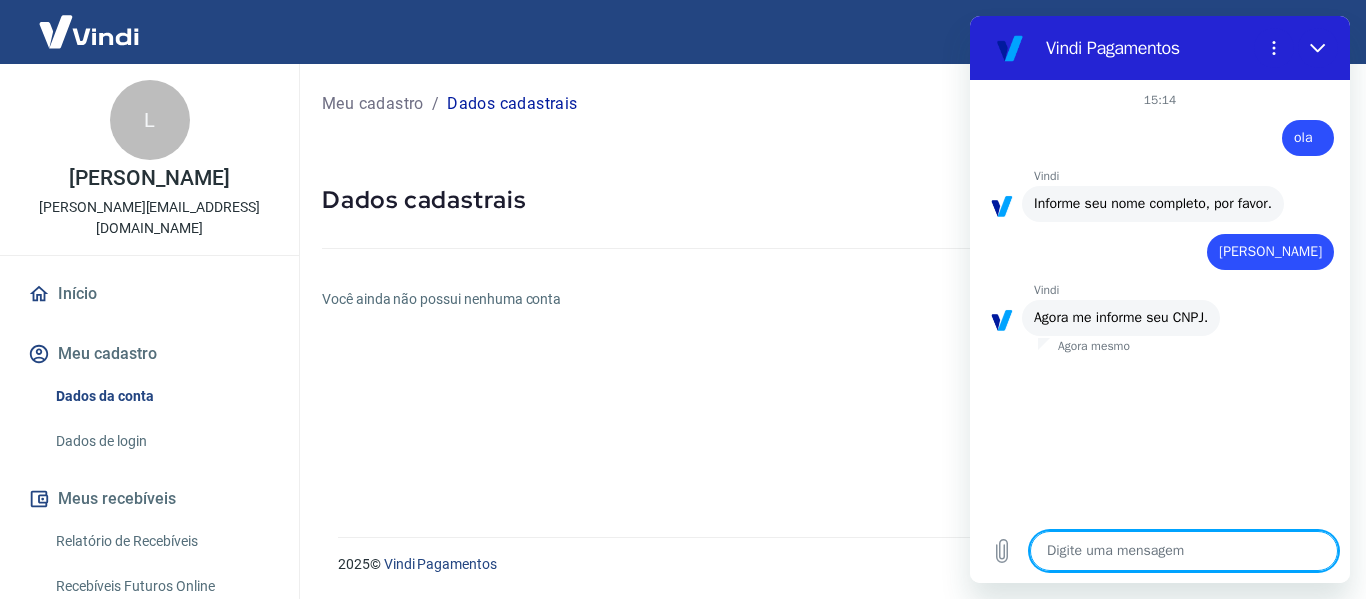 click at bounding box center (1184, 551) 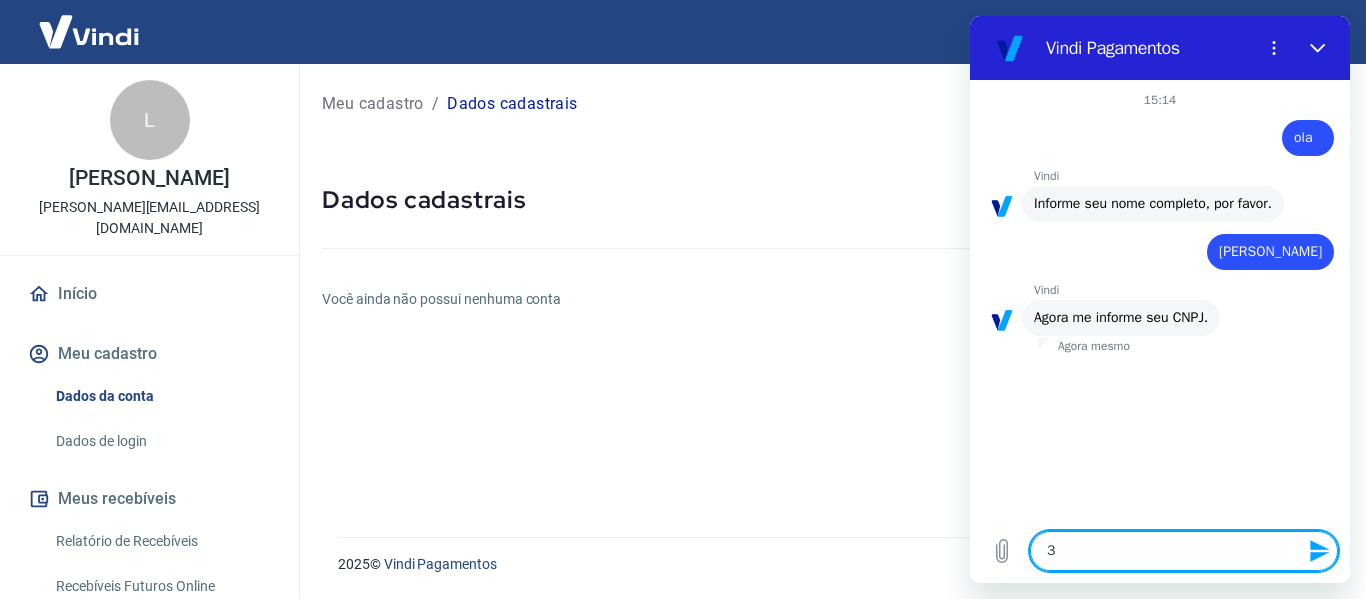 type on "31" 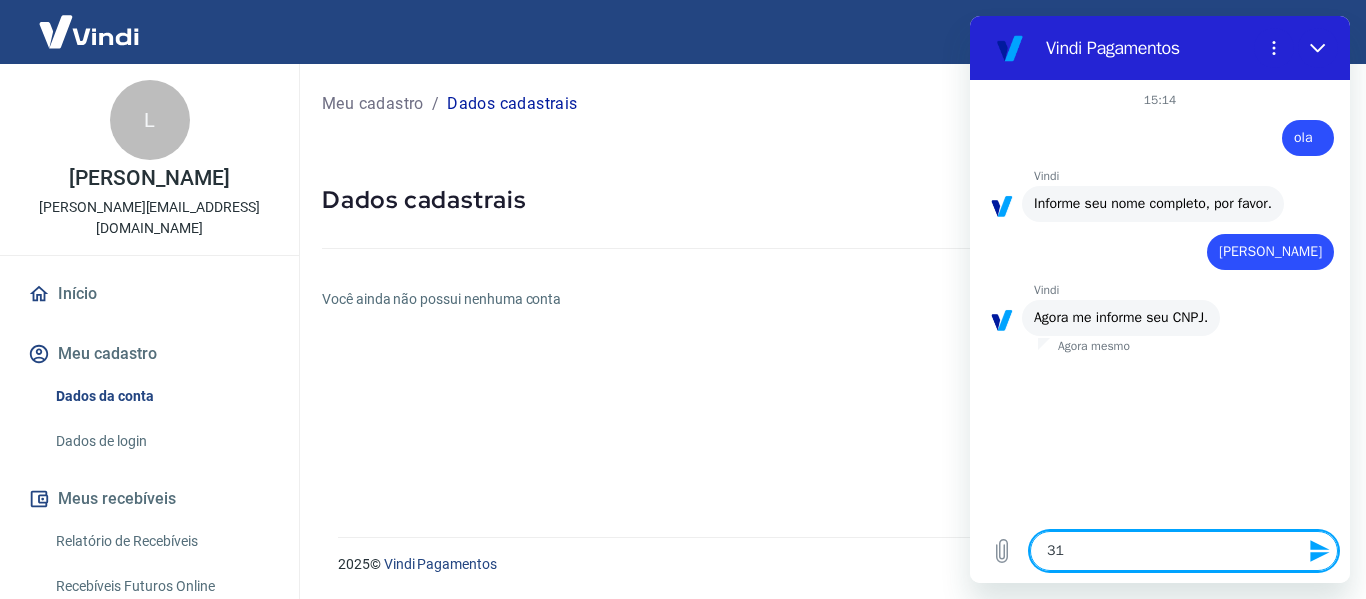 type on "311" 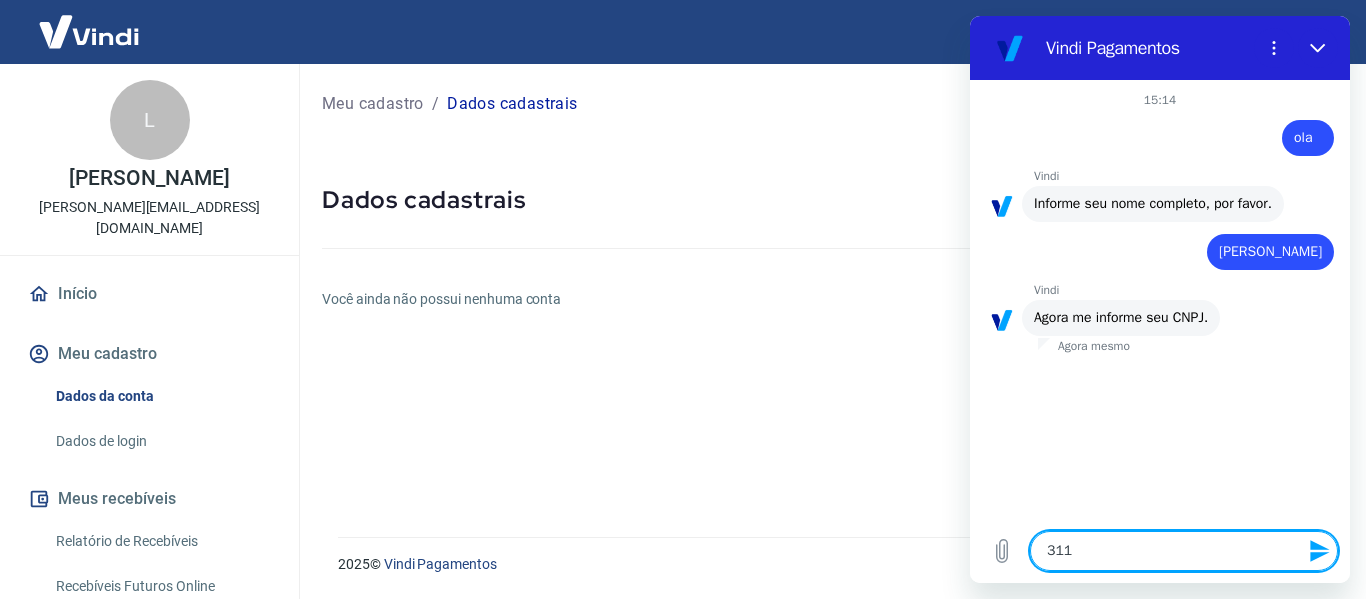 type on "3117" 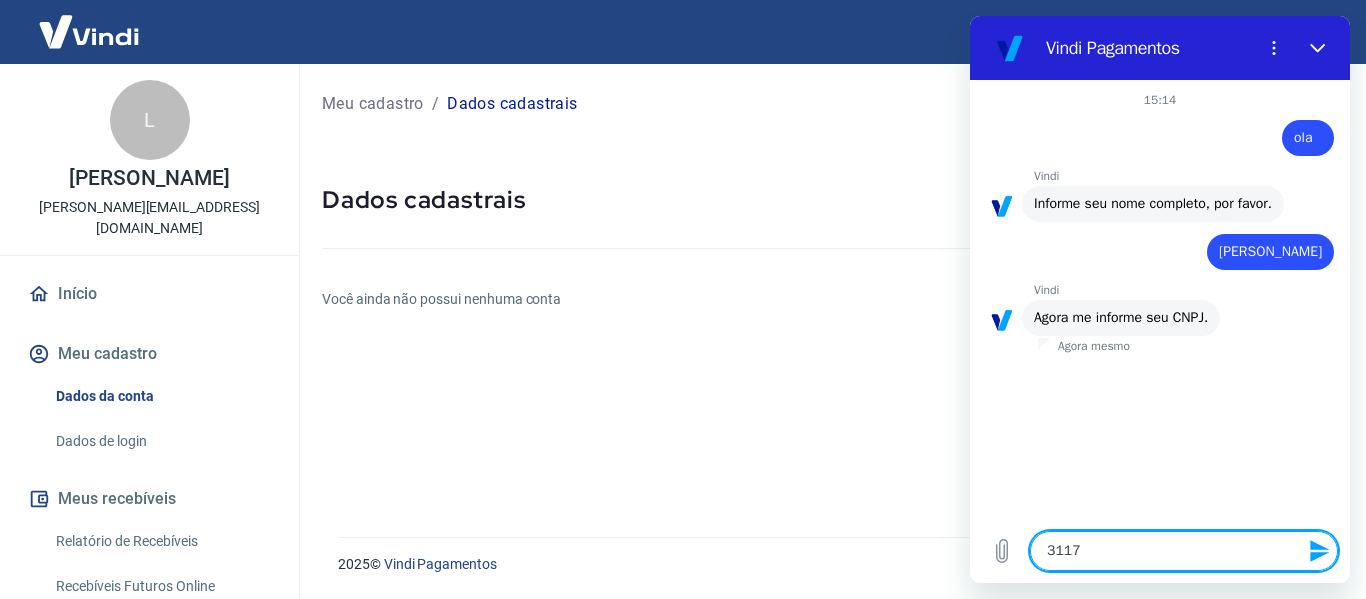 type on "31171" 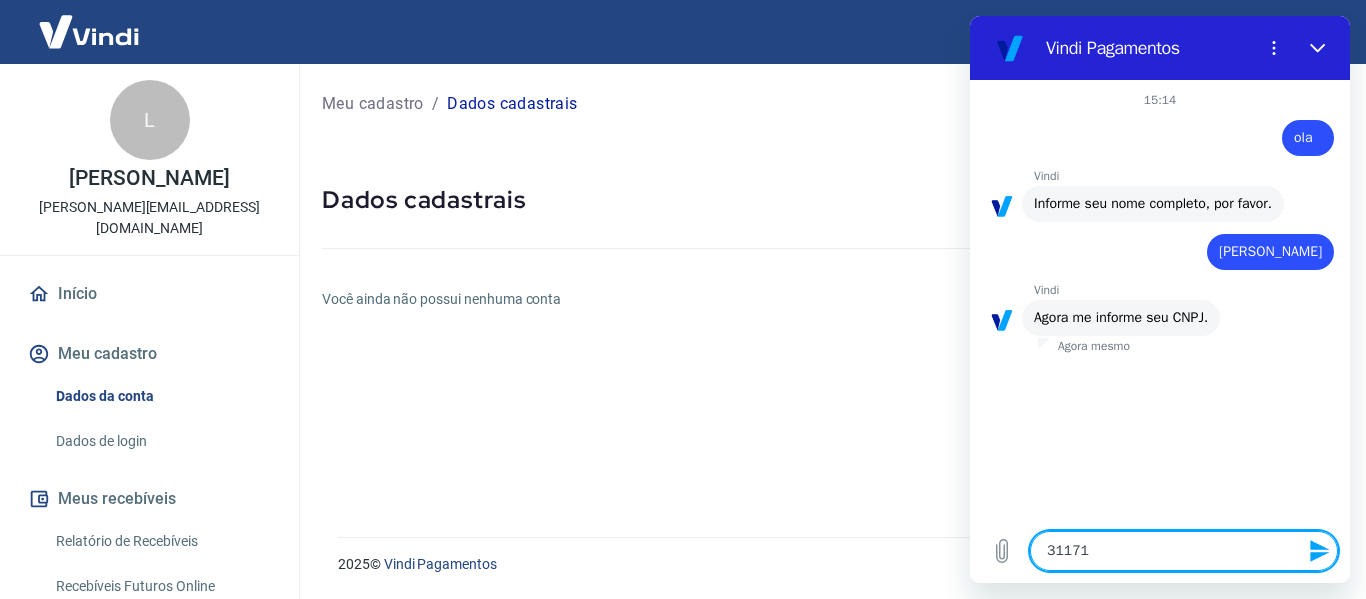 type on "311716" 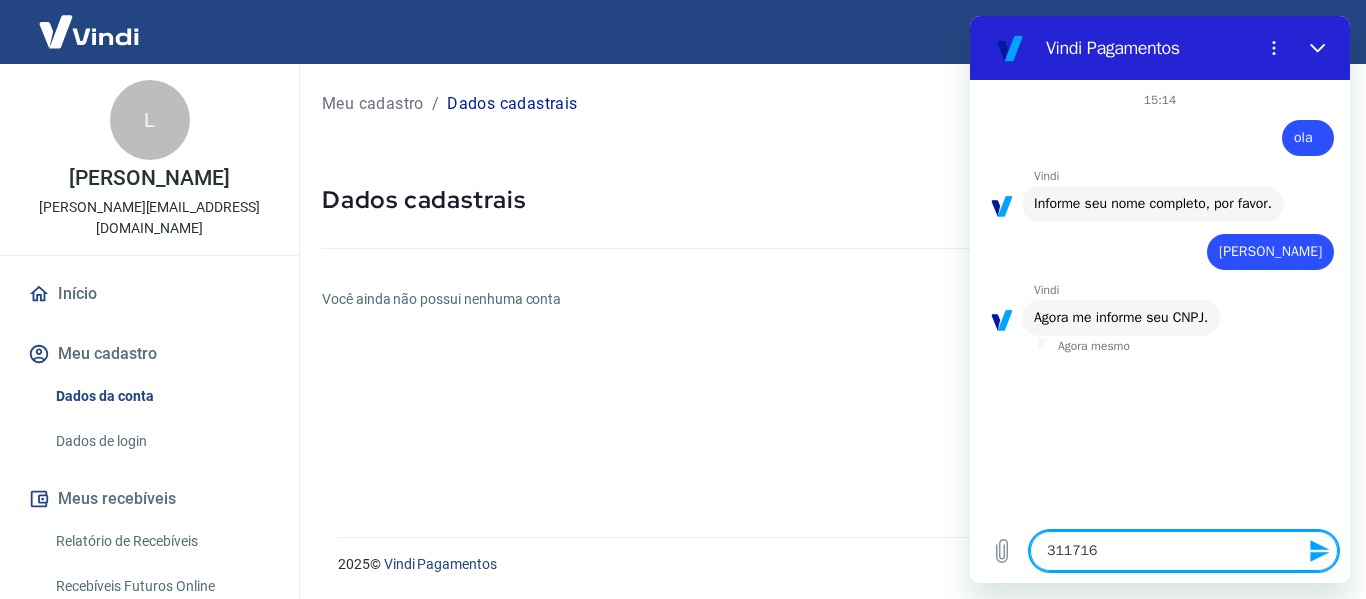 type on "3117162" 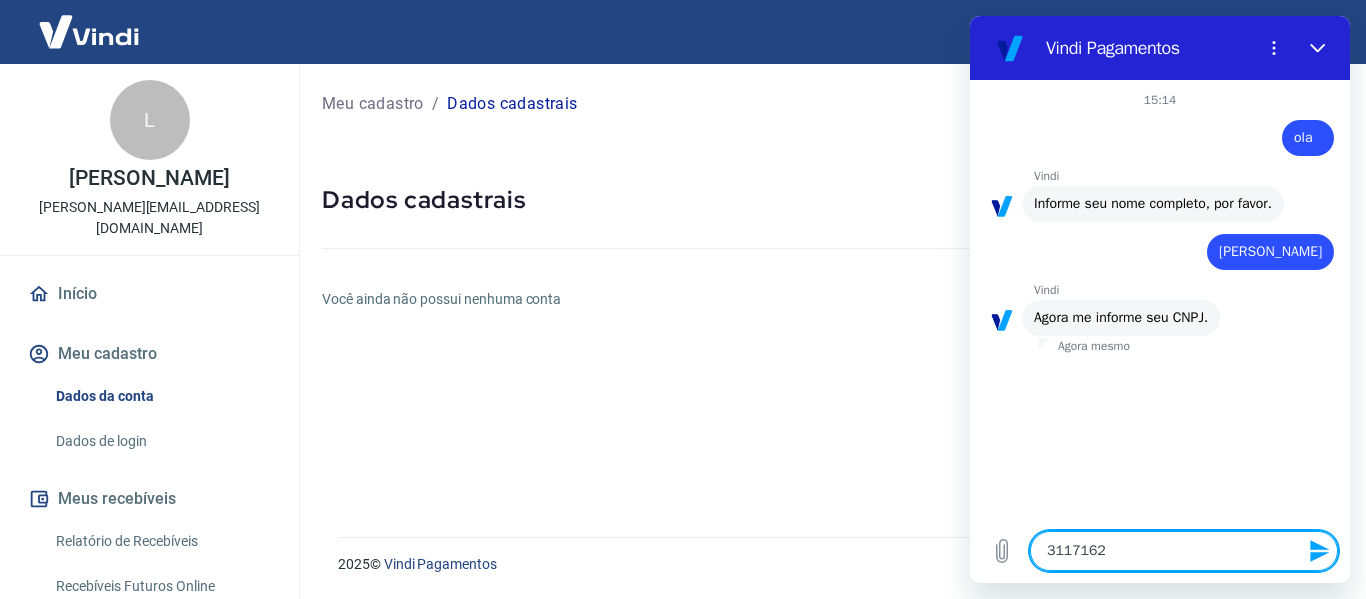 type on "x" 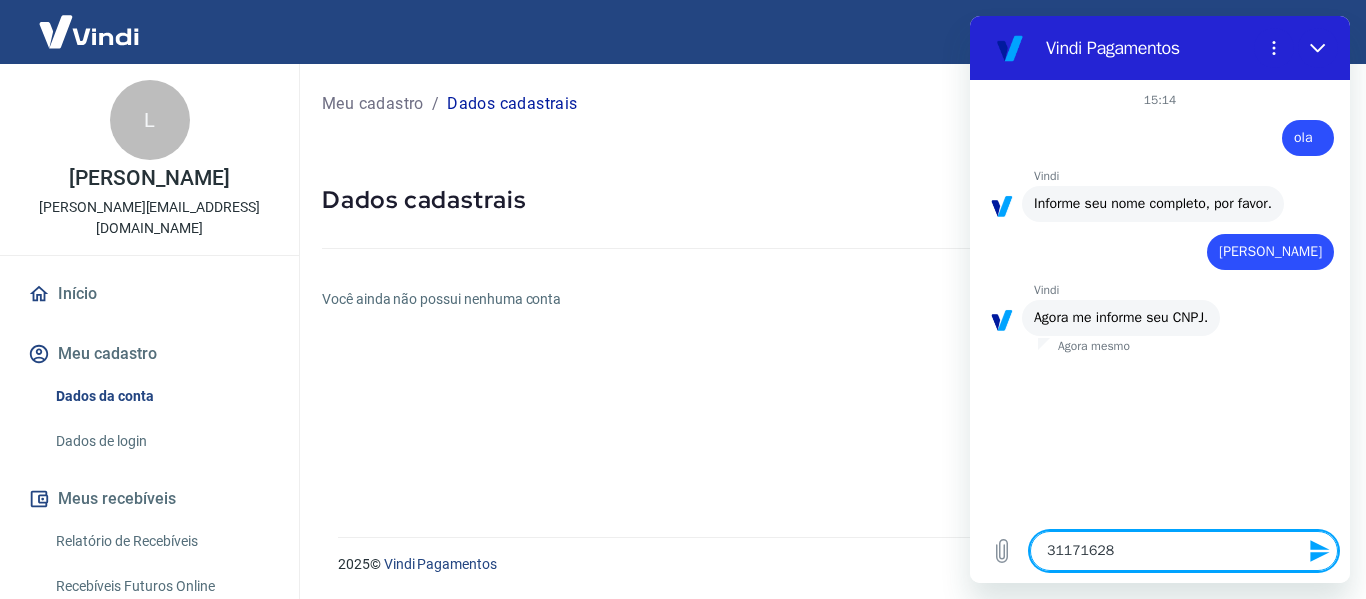 type on "311716280" 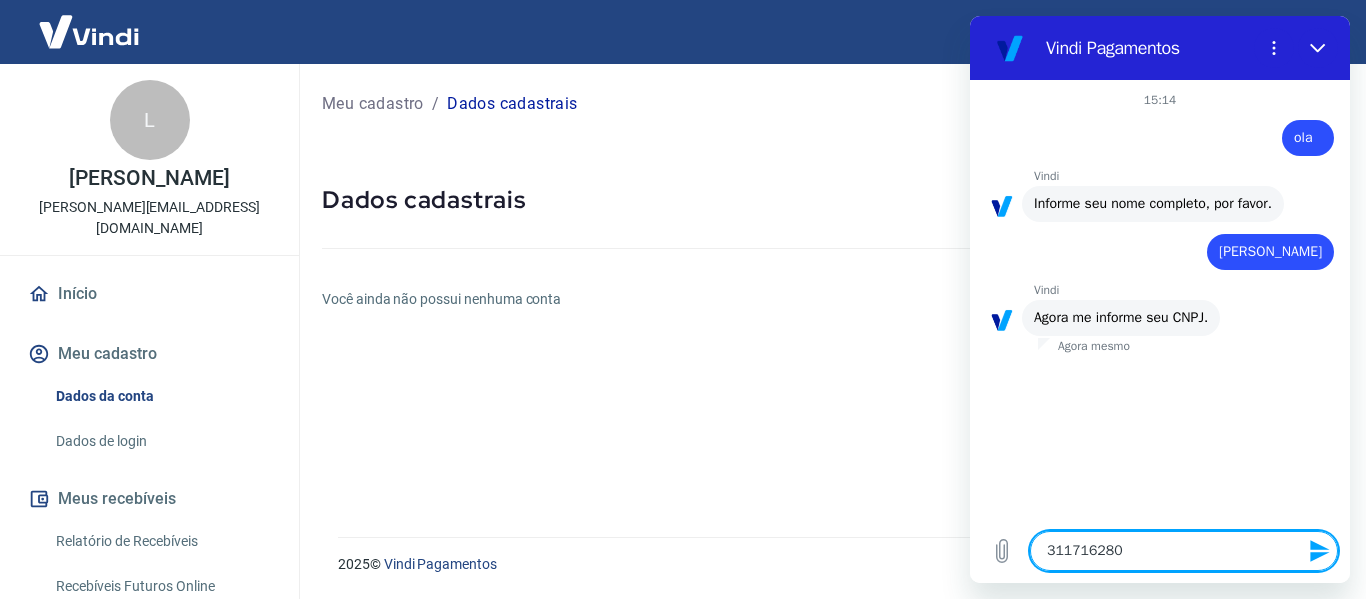 type on "3117162800" 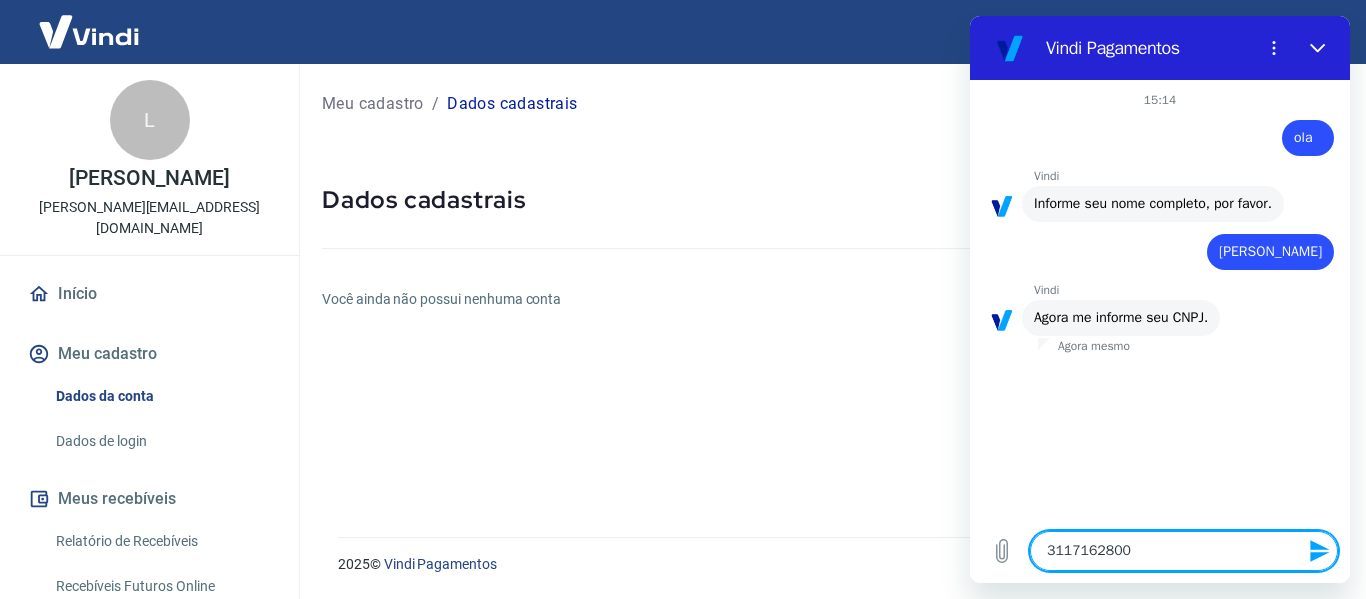 type on "31171628000" 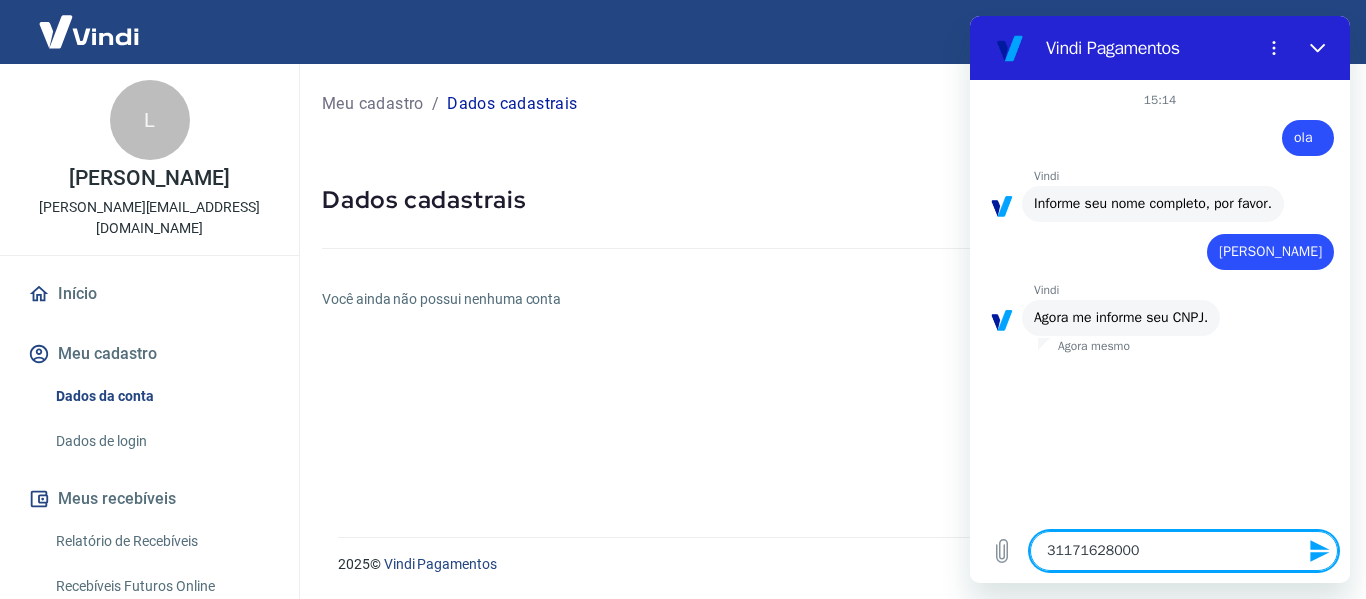 type on "311716280001" 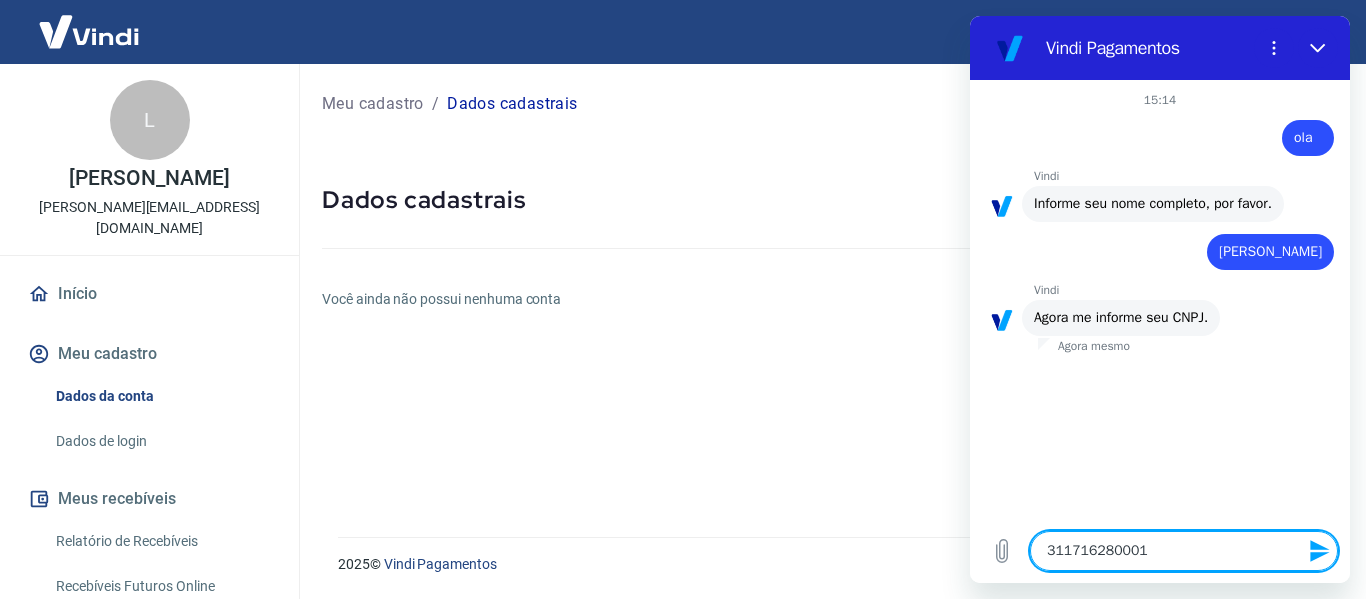 type on "3117162800018" 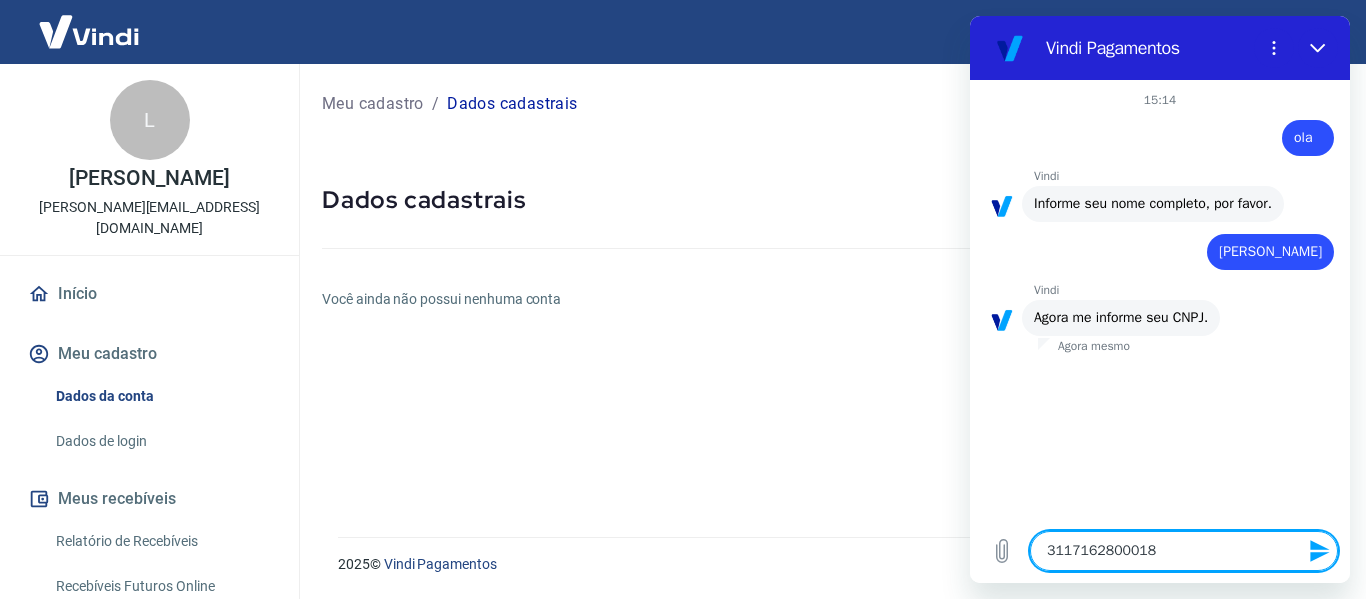 type on "31171628000182" 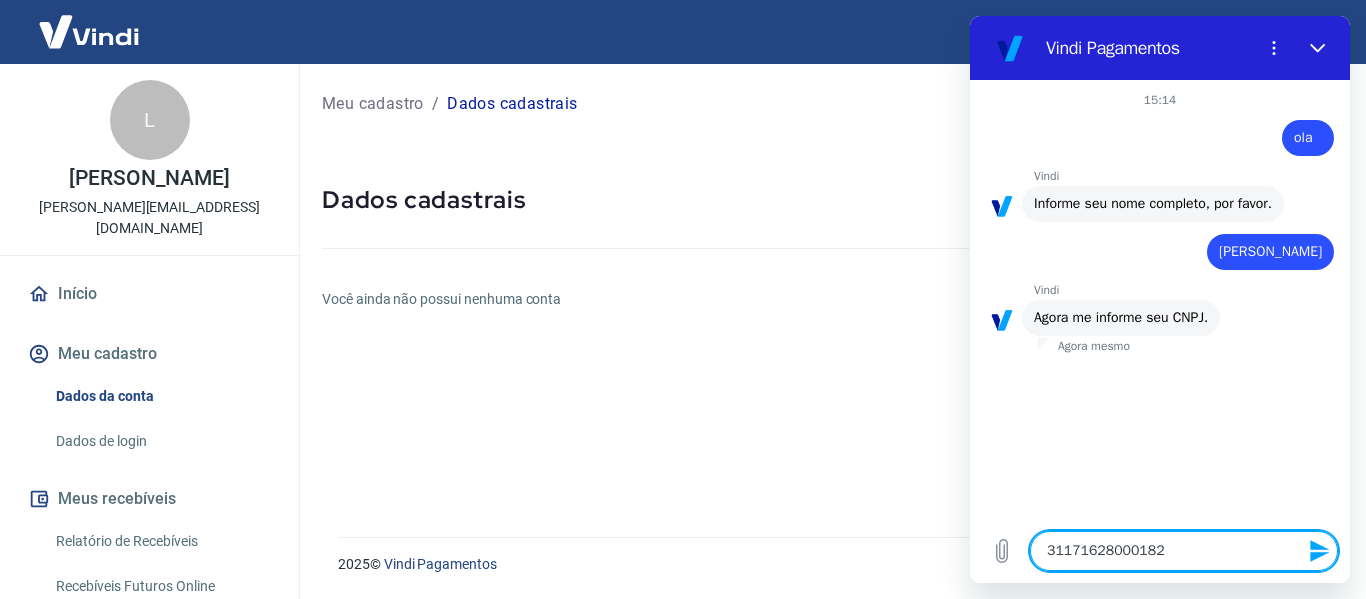 type on "3117162800018" 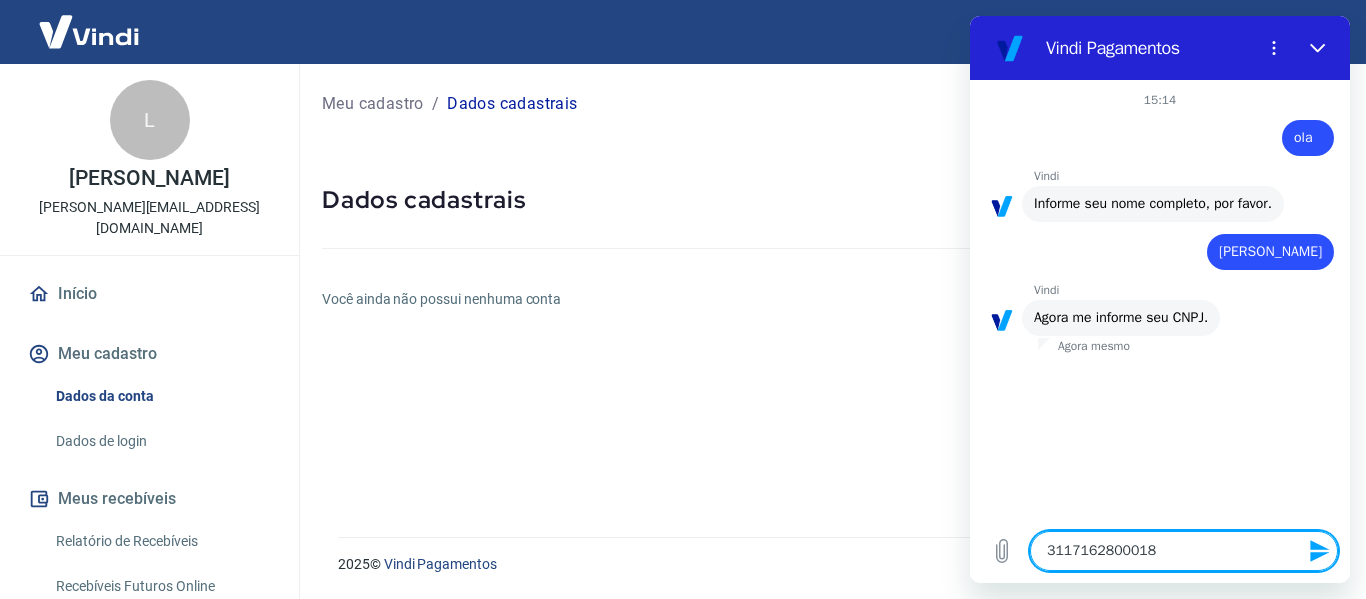 type on "31171628000183" 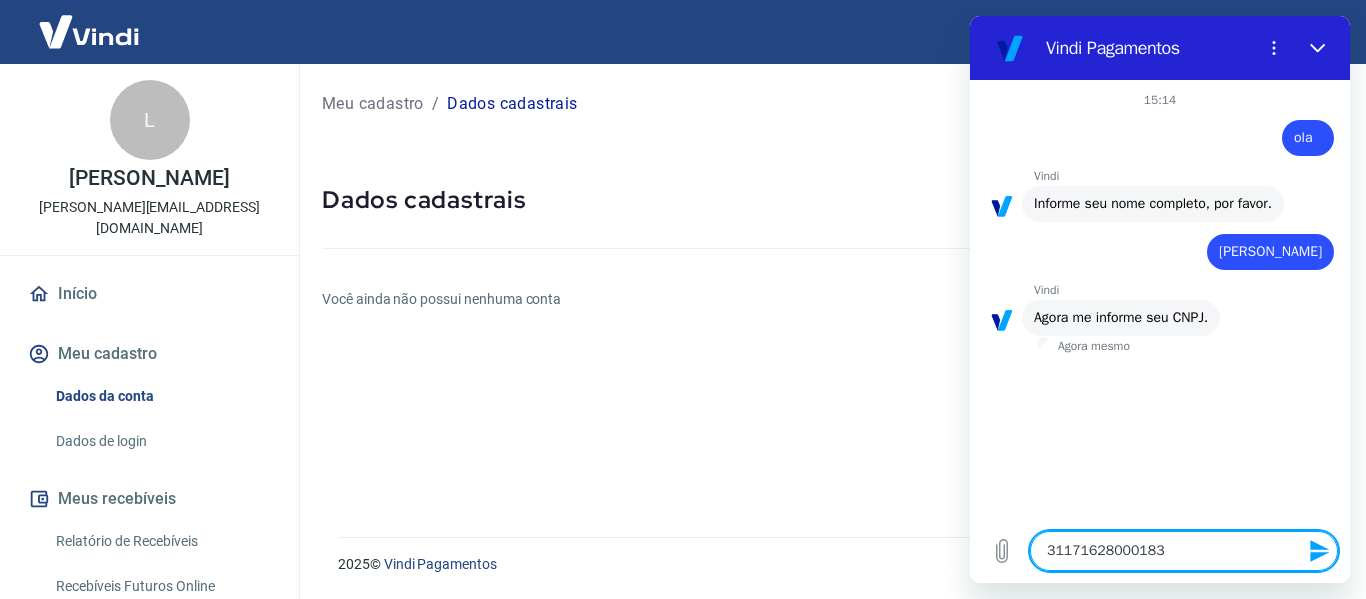 drag, startPoint x: 1062, startPoint y: 554, endPoint x: 1163, endPoint y: 554, distance: 101 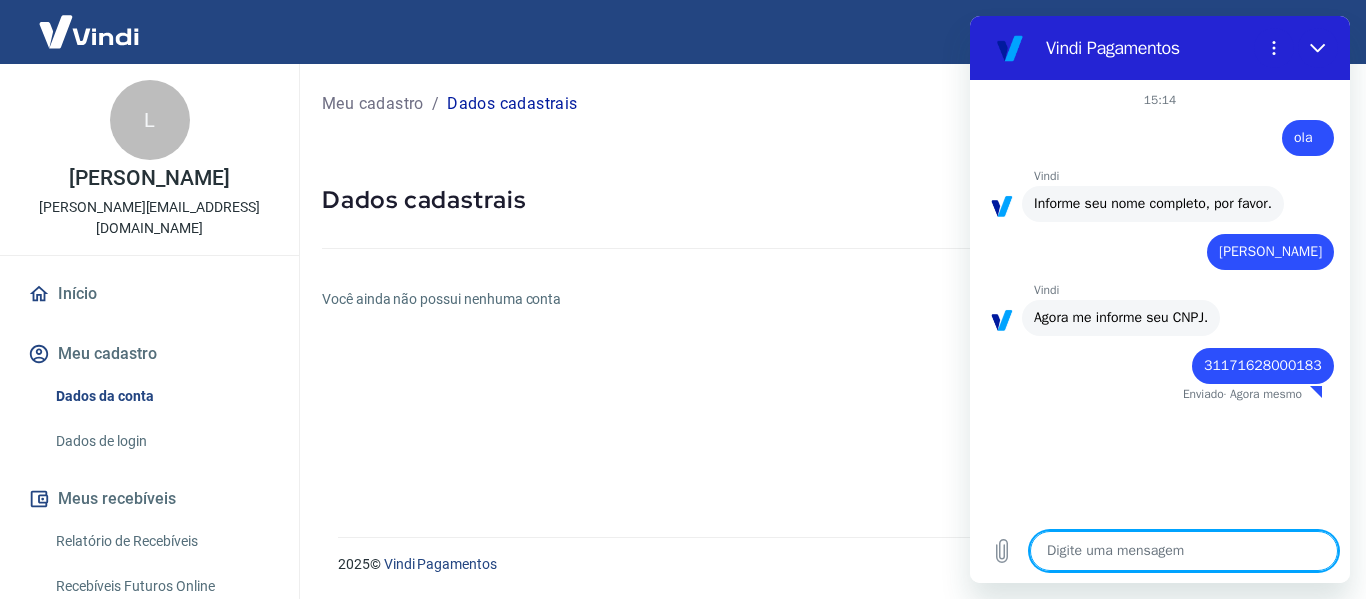 type on "x" 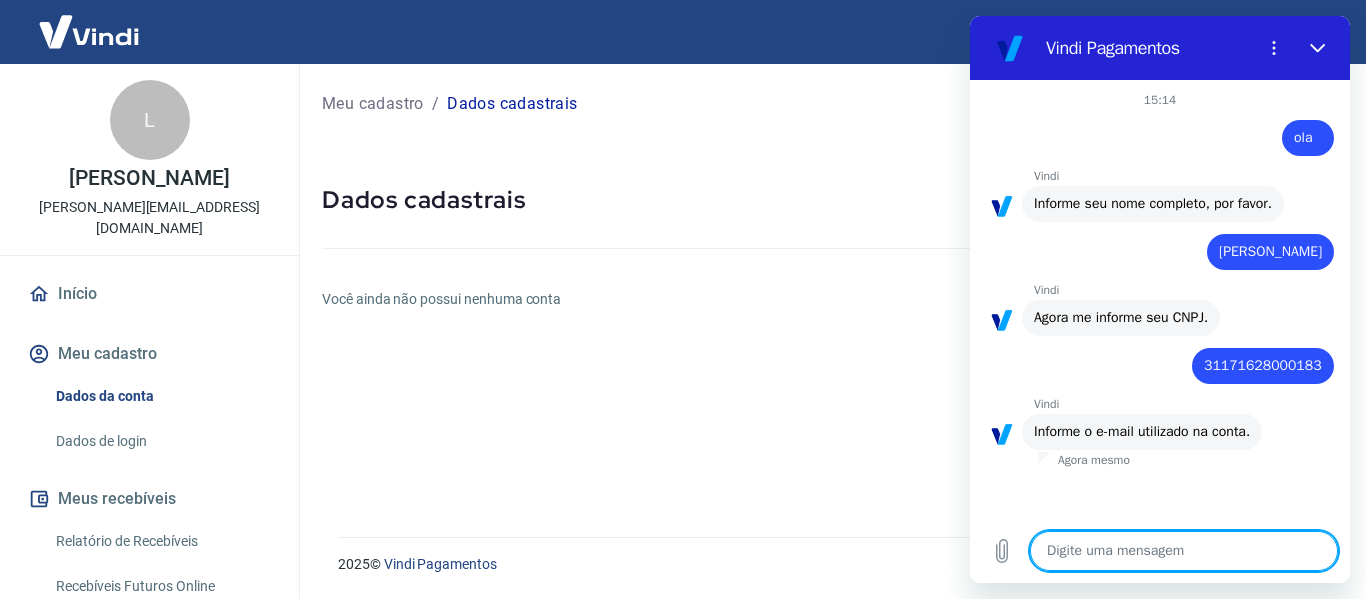type on "l" 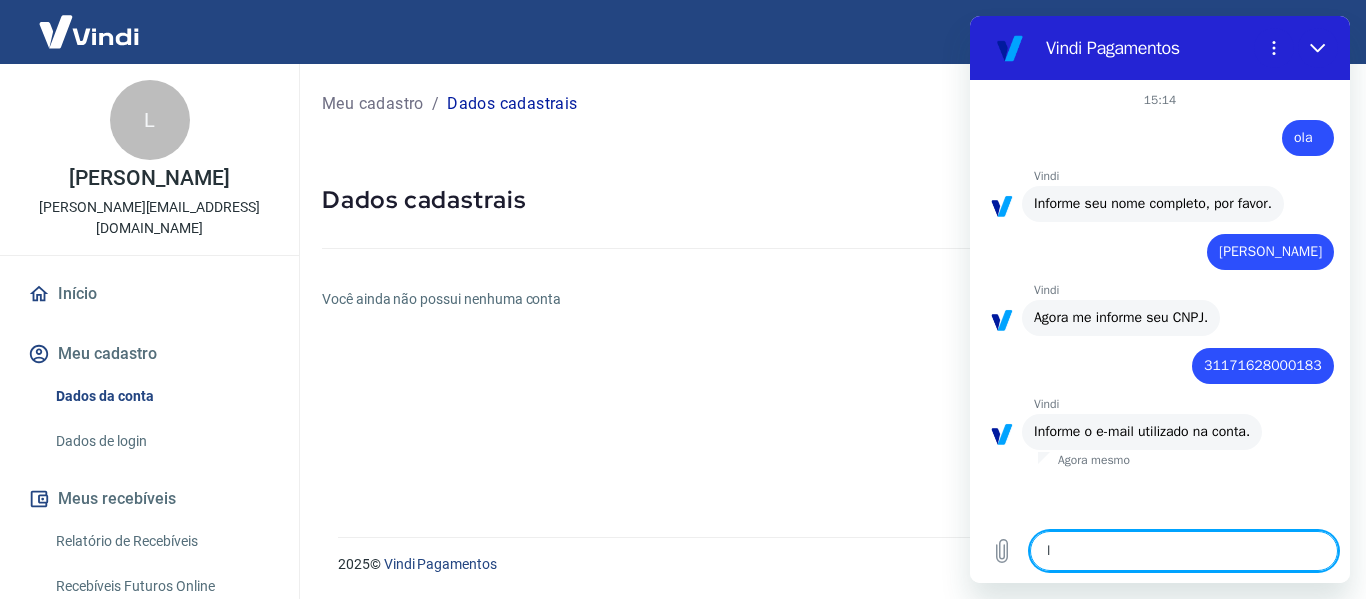 type on "le" 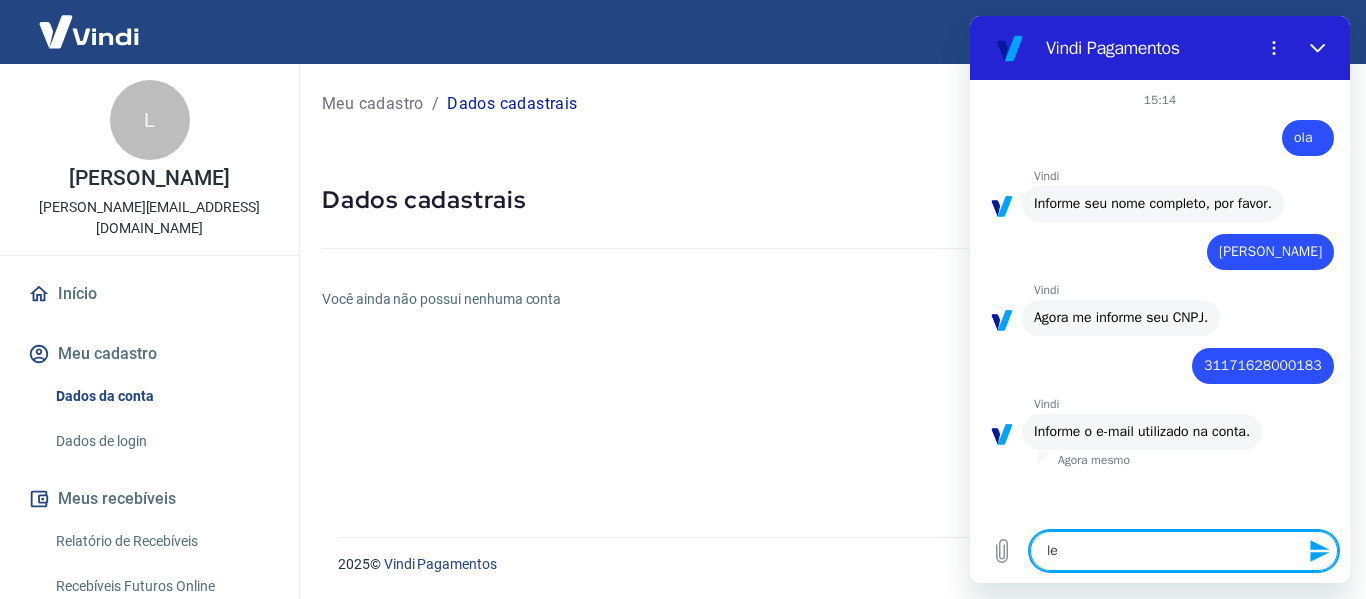 type on "[PERSON_NAME]" 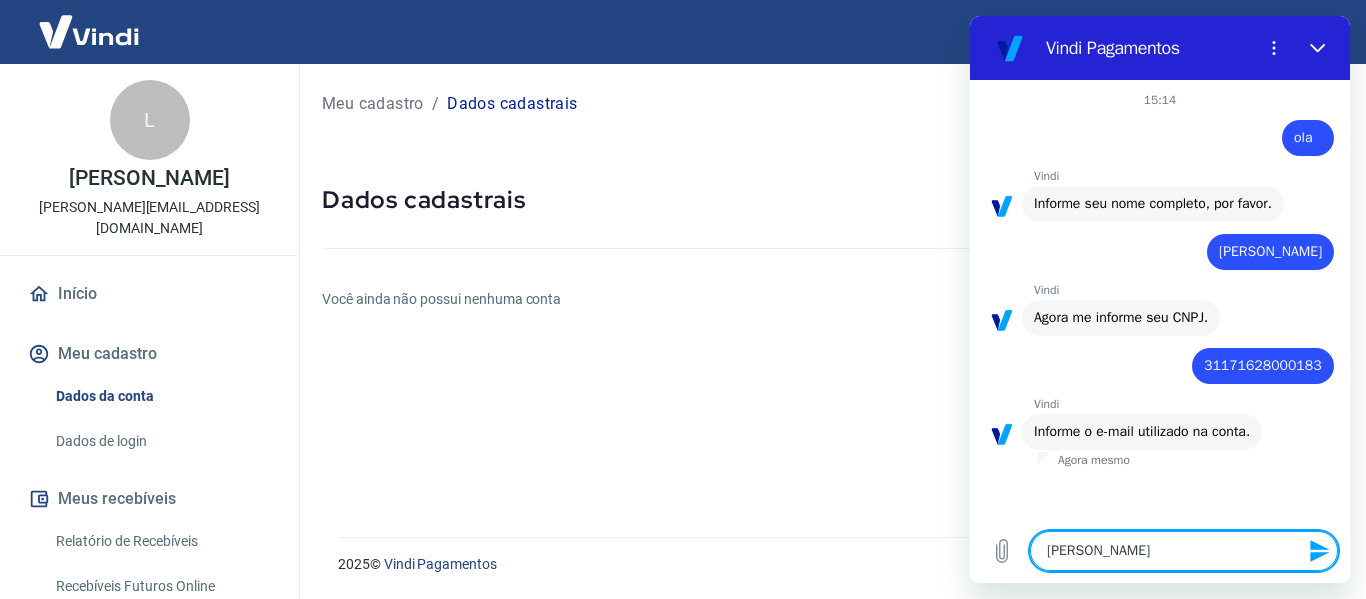 type on "x" 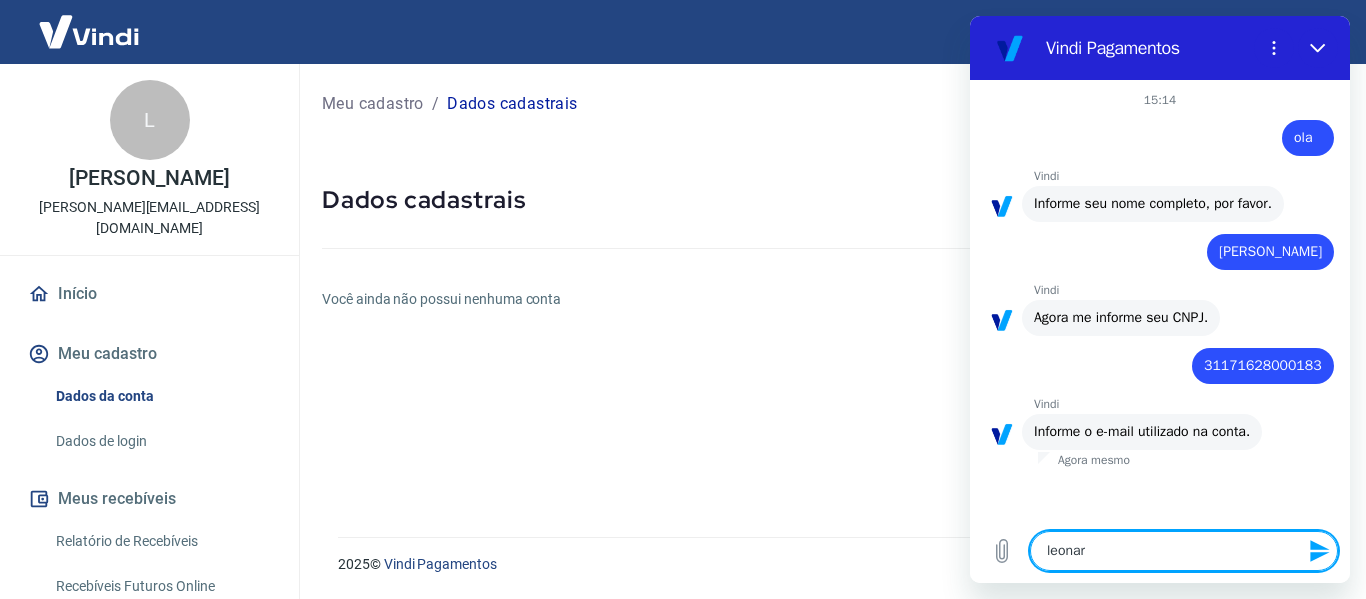 type on "[PERSON_NAME]" 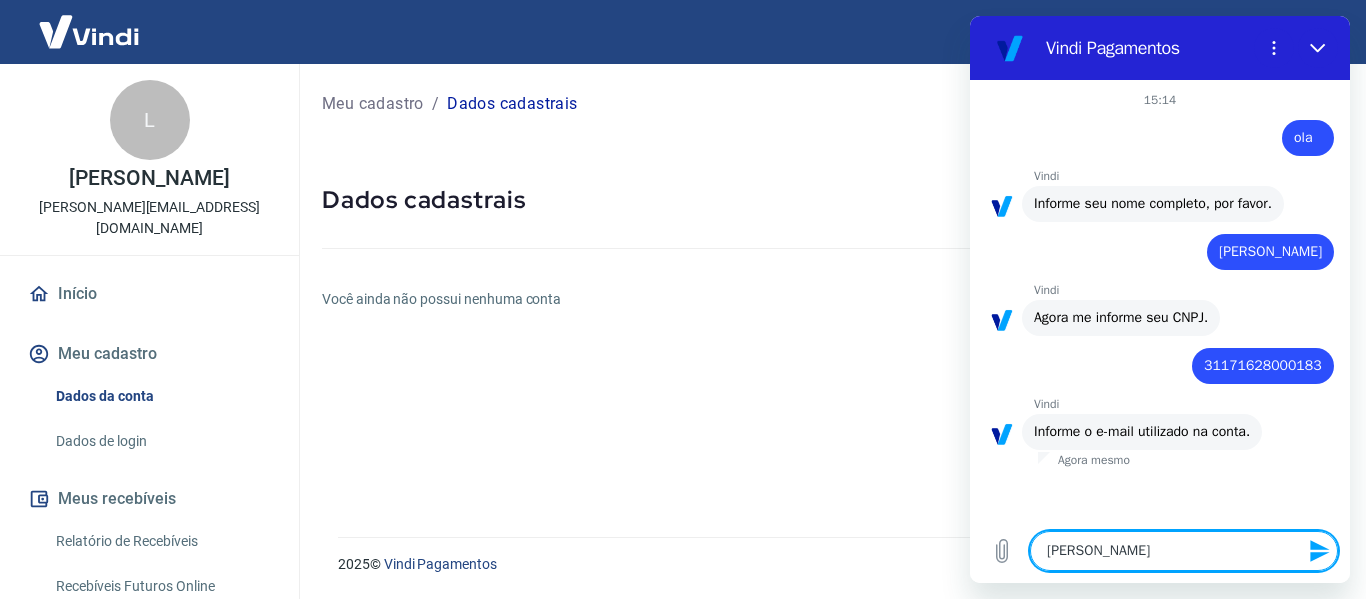 type on "[PERSON_NAME]" 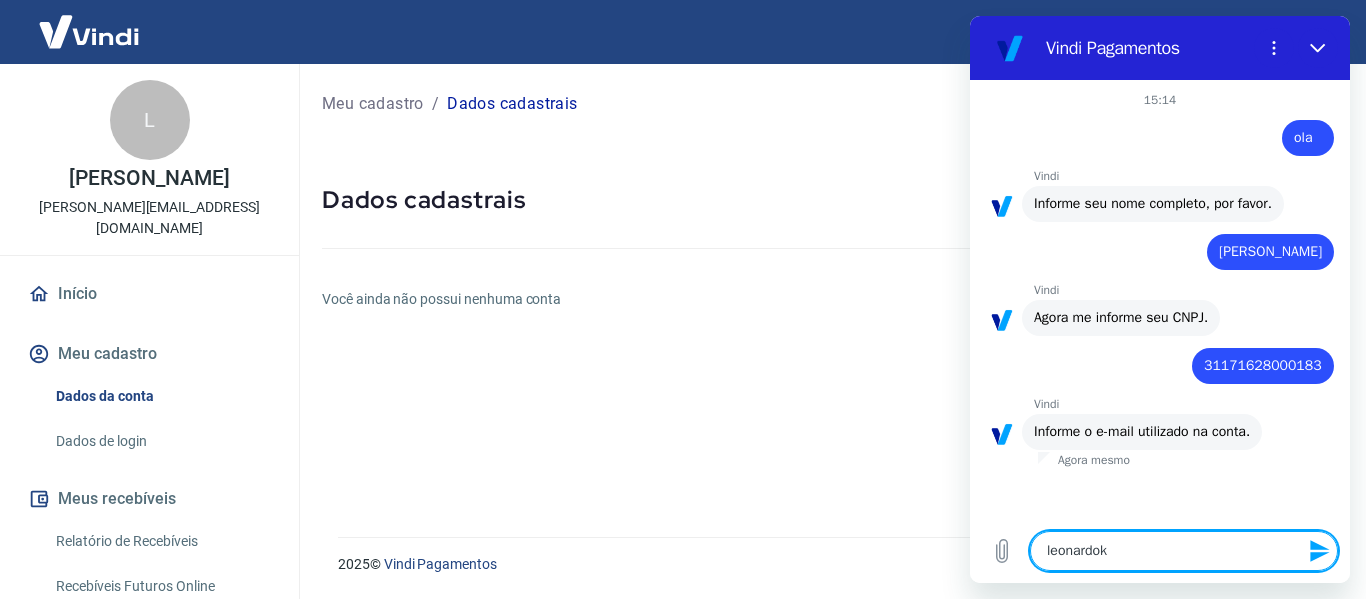 type on "[PERSON_NAME]" 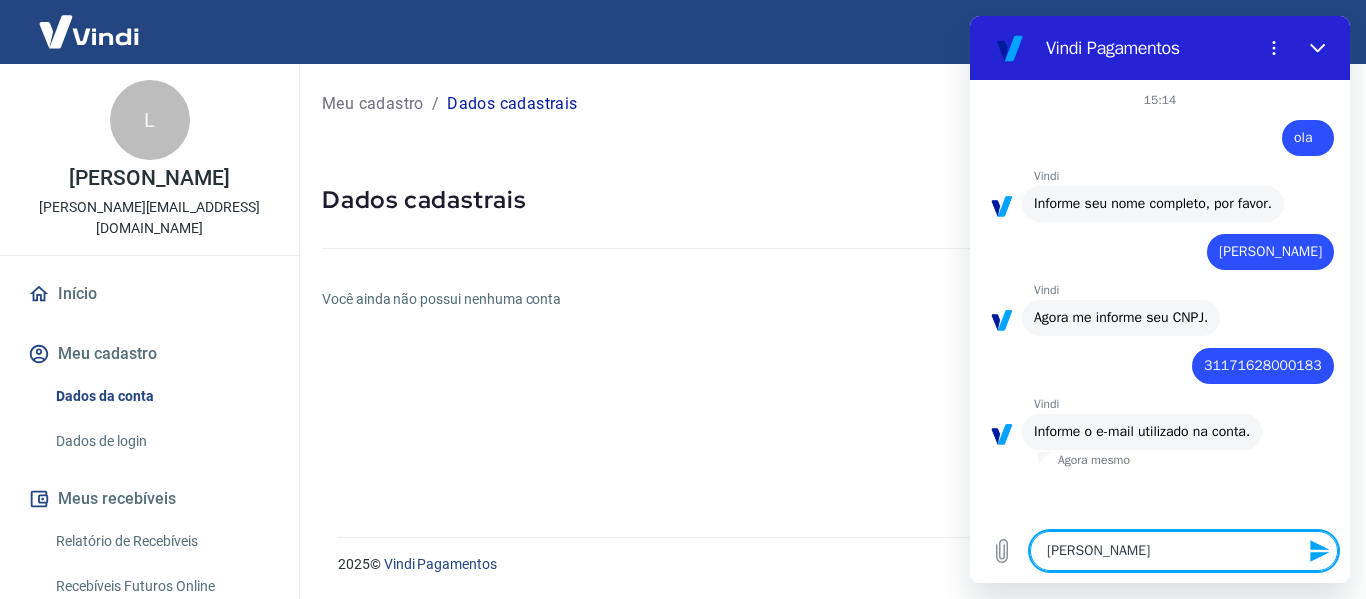 type on "leonardokaz" 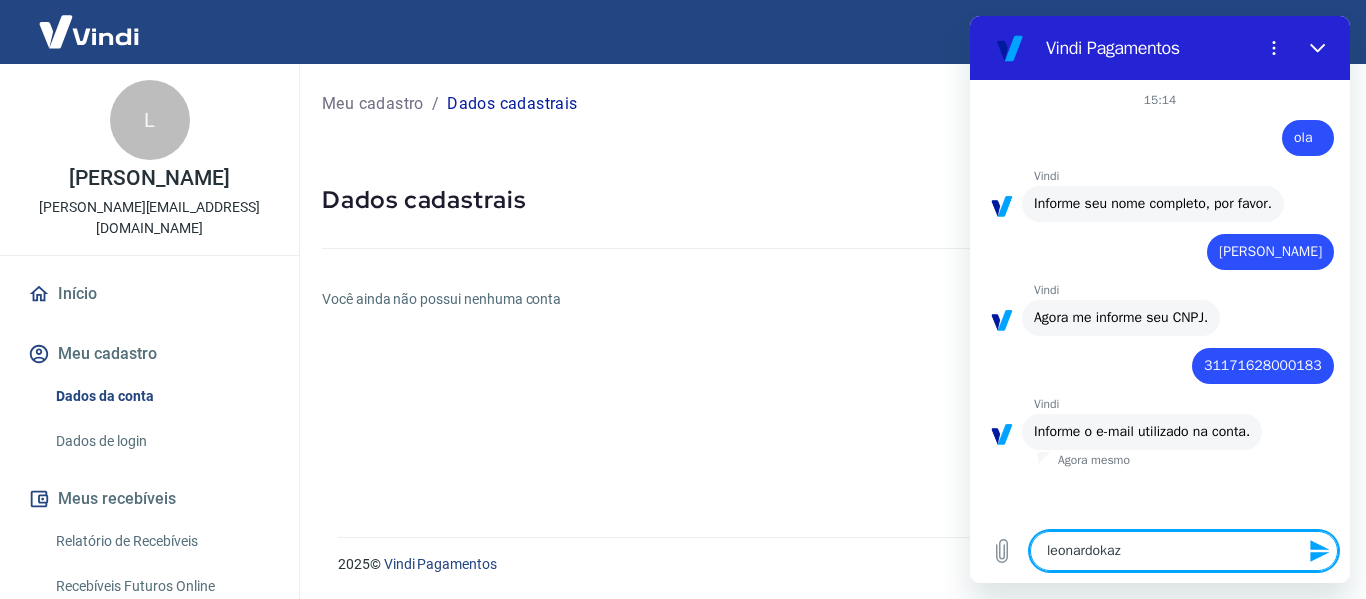 type on "[PERSON_NAME]" 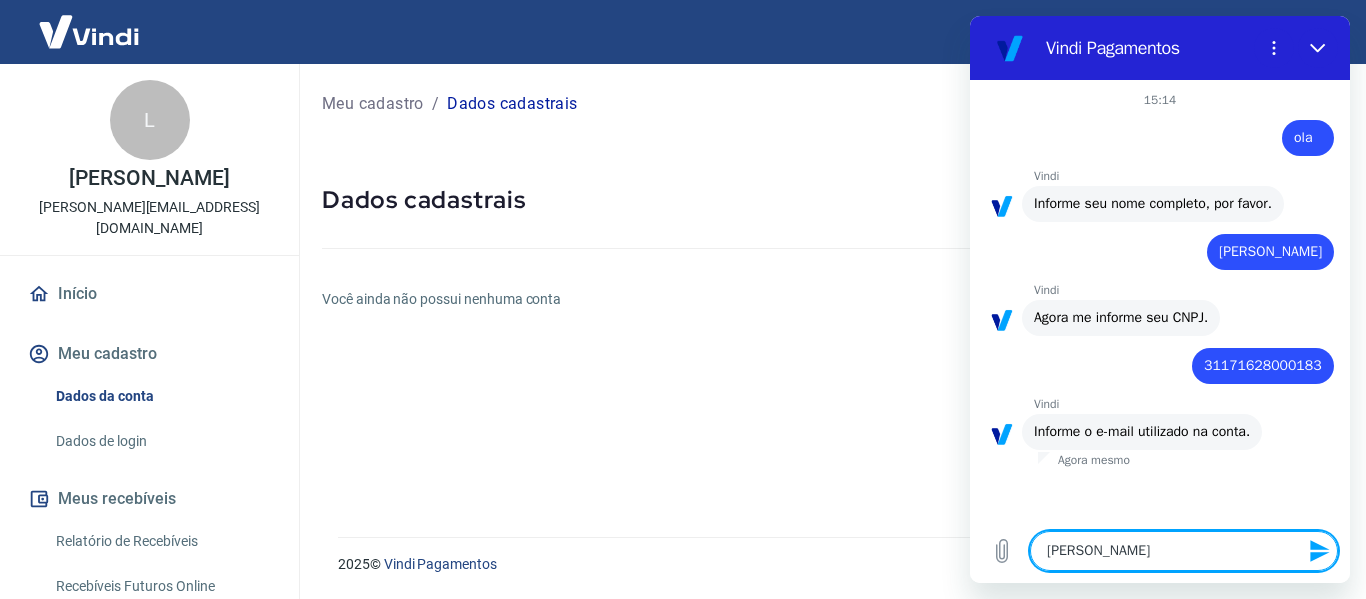 type on "[PERSON_NAME]" 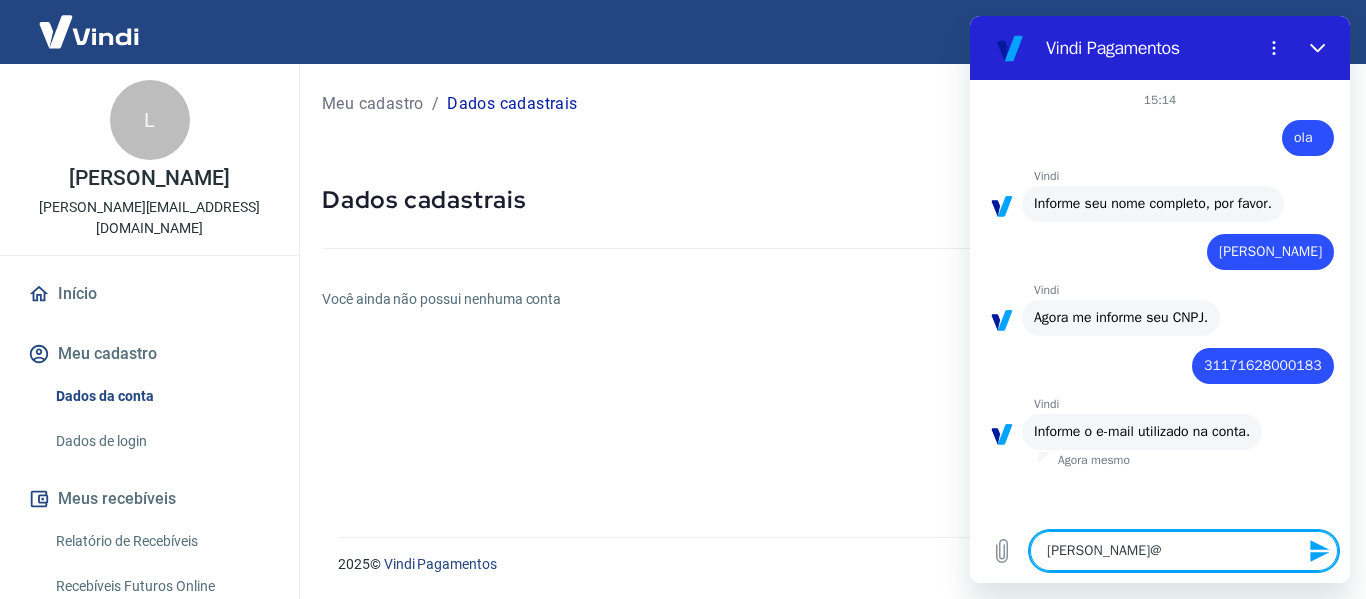 type on "[PERSON_NAME]" 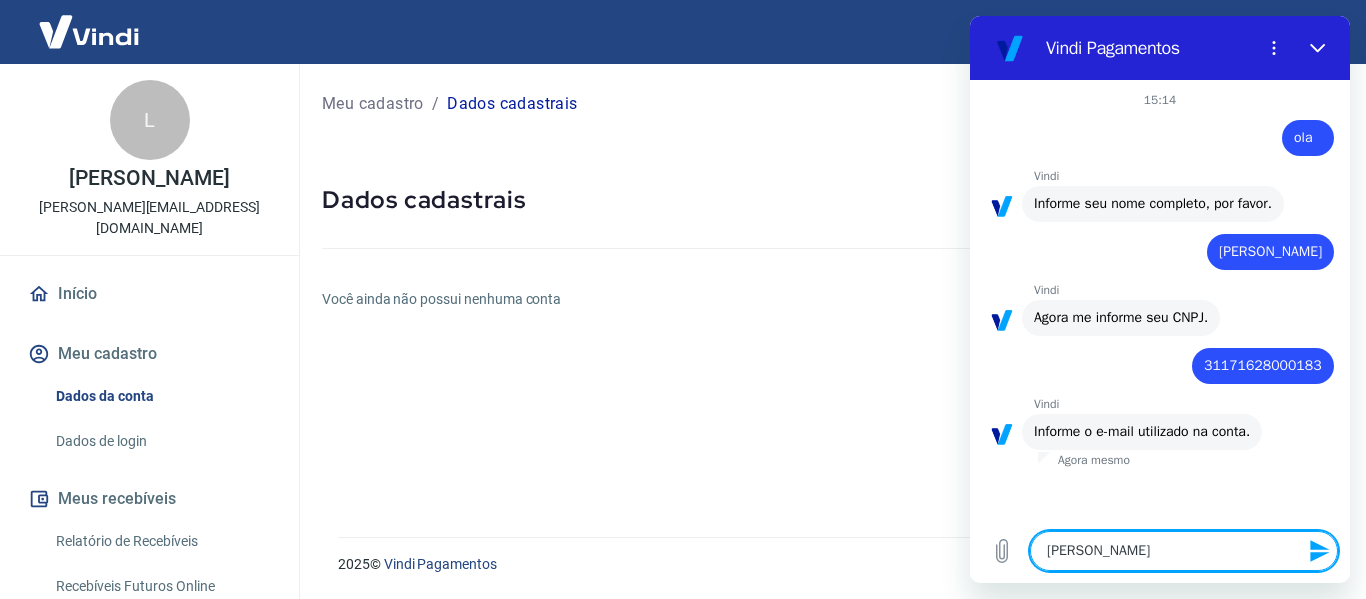 type on "[PERSON_NAME]" 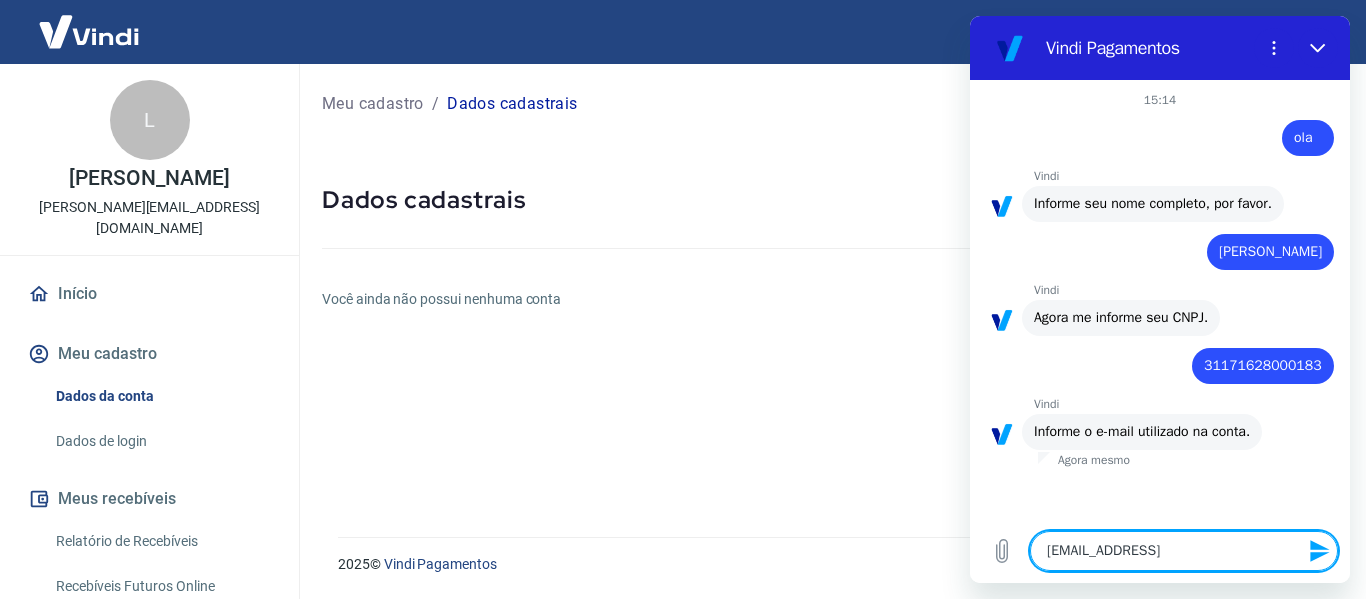 type on "[EMAIL_ADDRESS]." 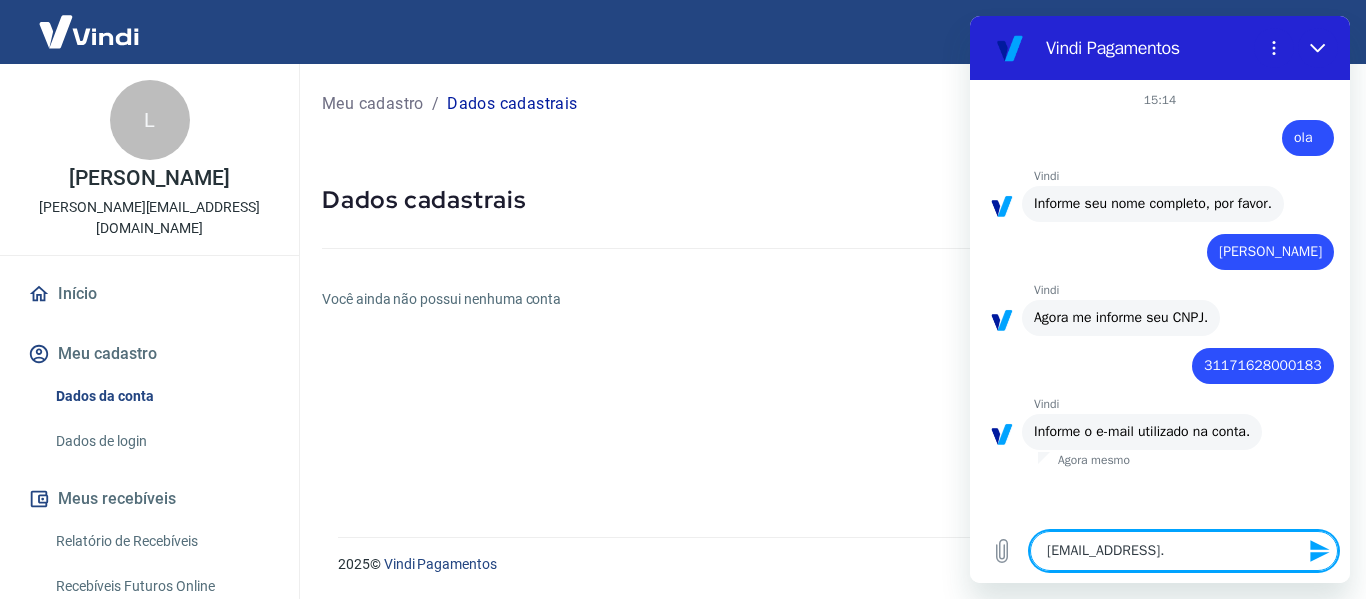 type on "x" 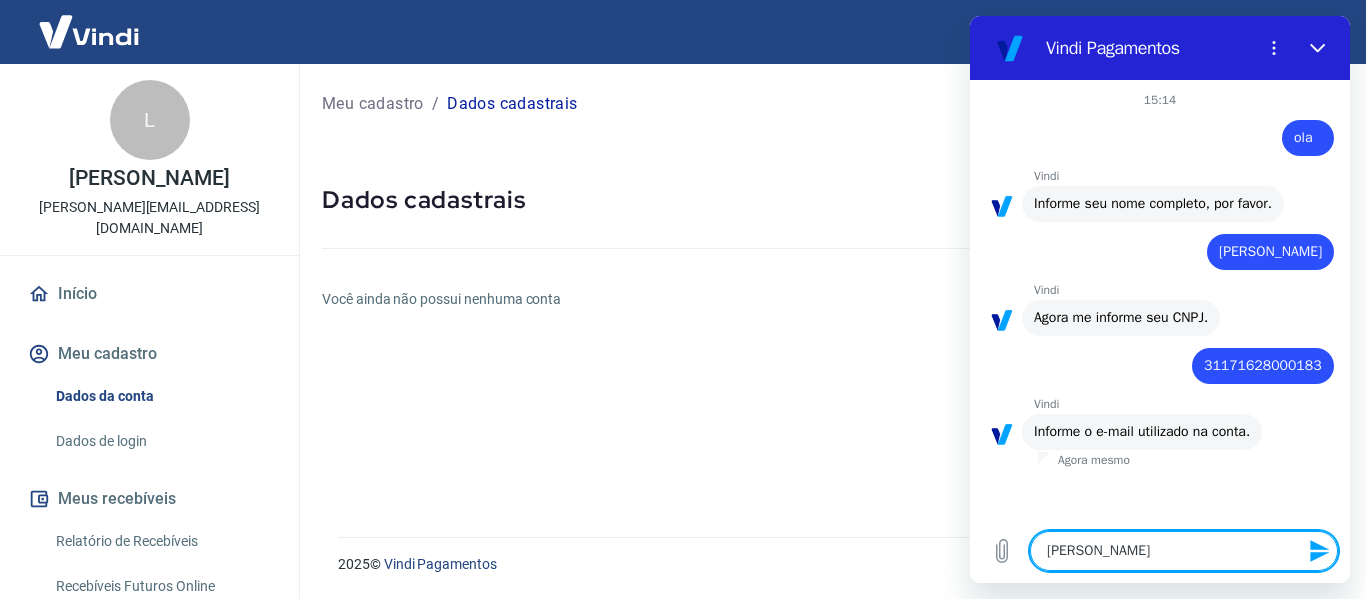 type on "[PERSON_NAME][EMAIL_ADDRESS][DOMAIN_NAME]" 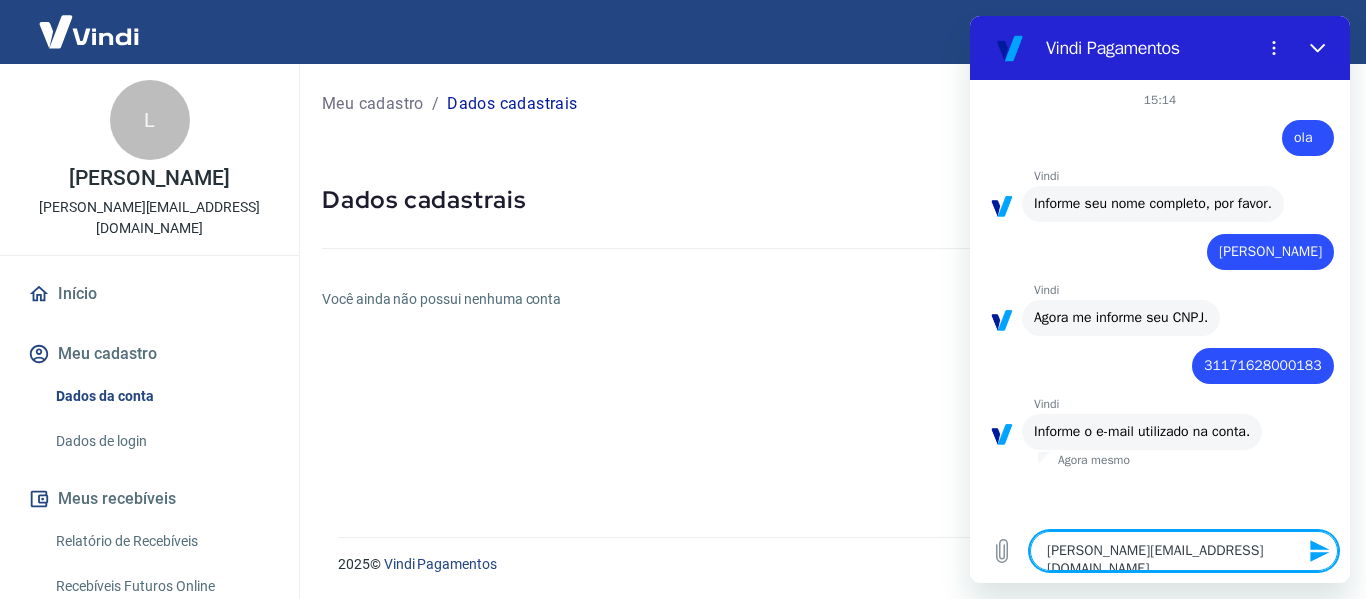 type on "[PERSON_NAME][EMAIL_ADDRESS][DOMAIN_NAME]" 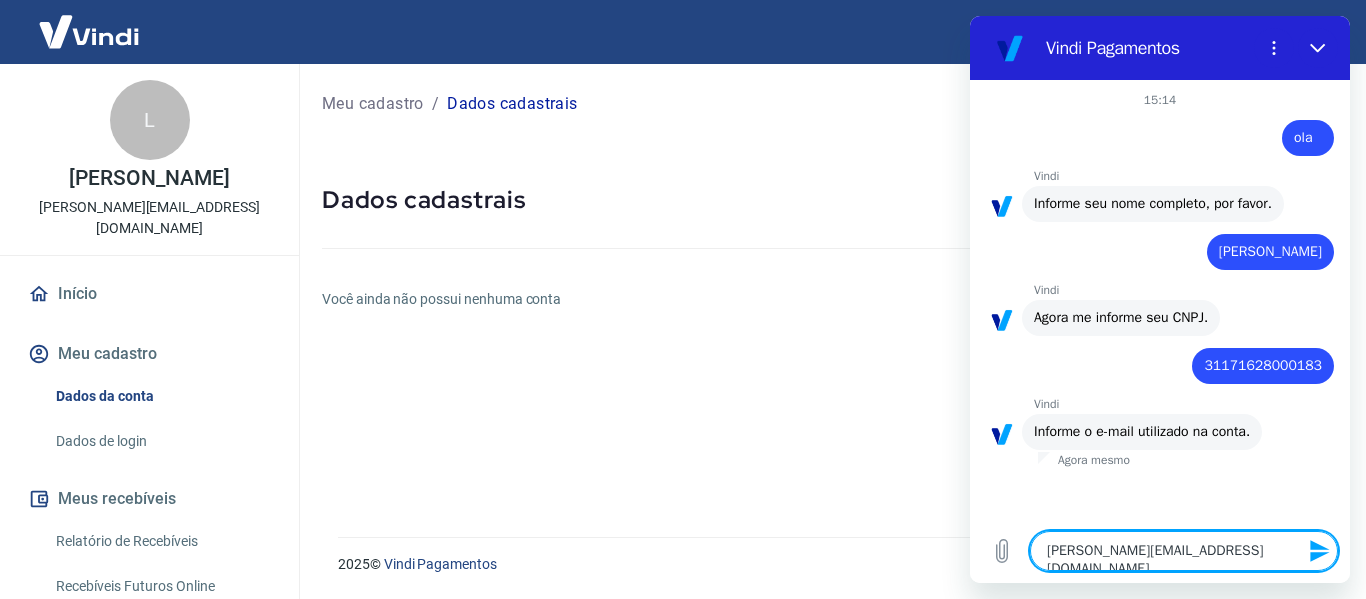 type 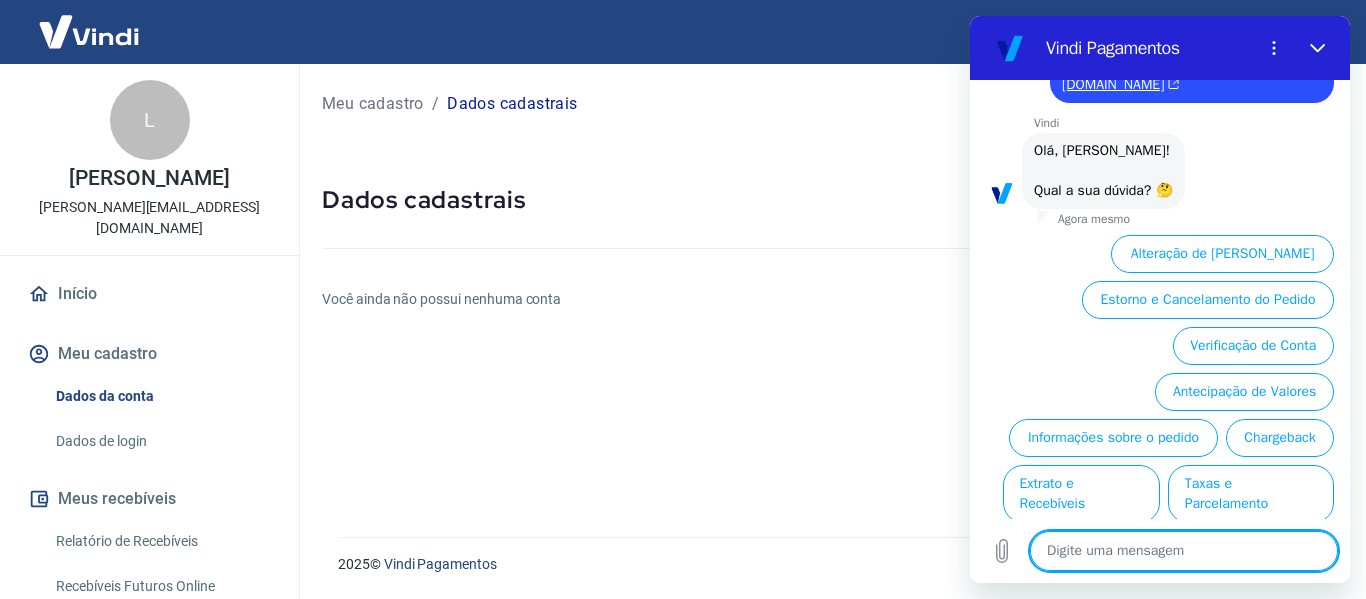 scroll, scrollTop: 496, scrollLeft: 0, axis: vertical 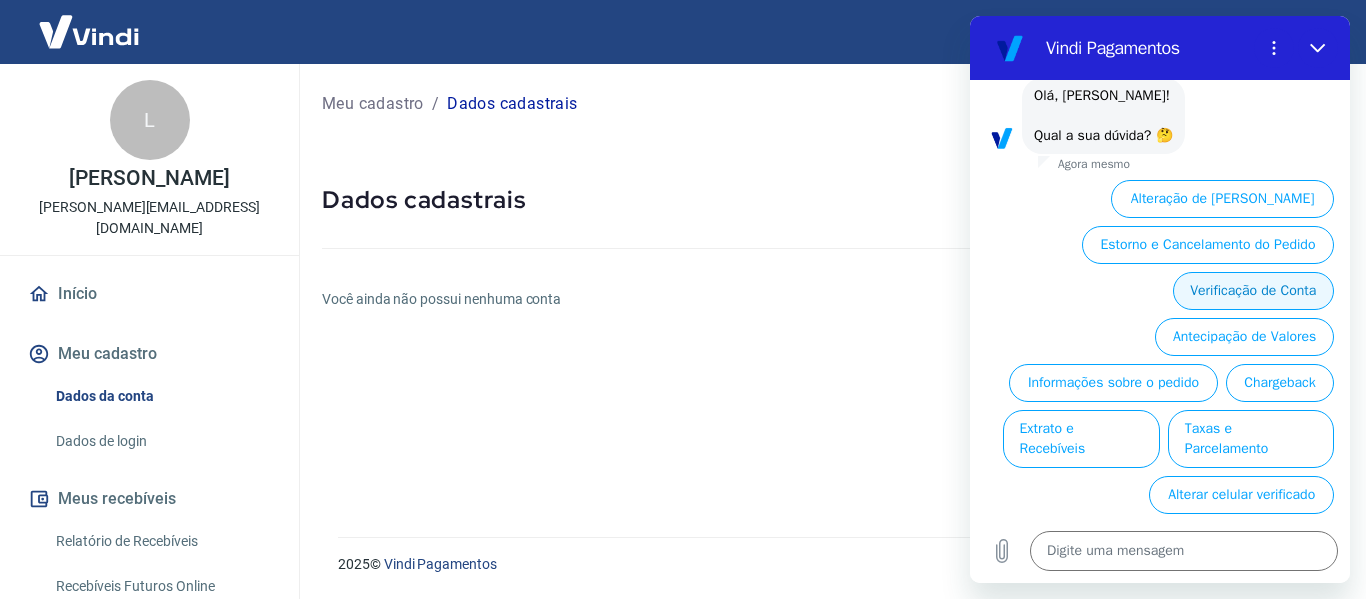 click on "Verificação de Conta" at bounding box center (1253, 291) 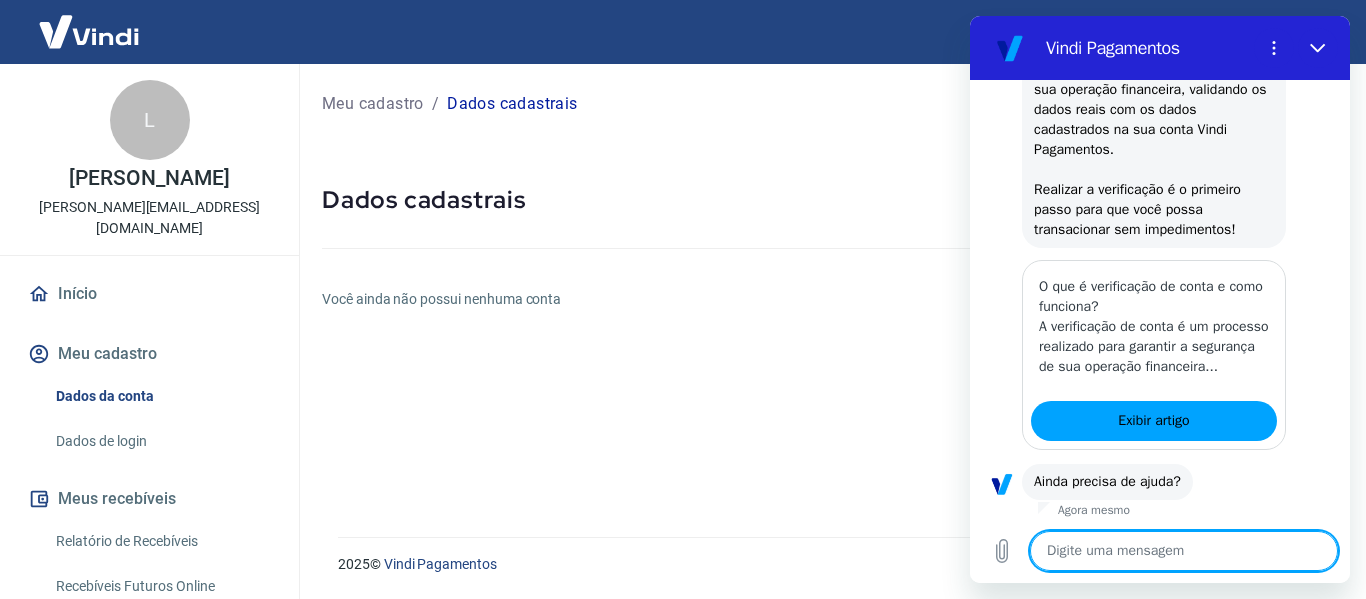 scroll, scrollTop: 740, scrollLeft: 0, axis: vertical 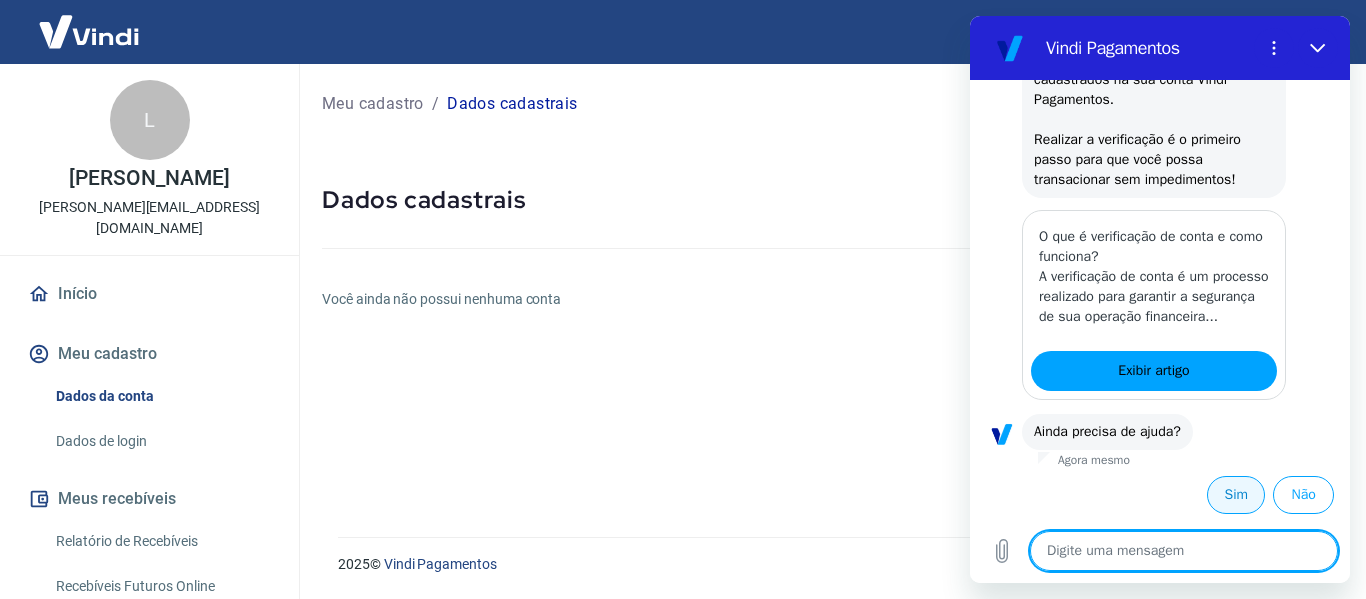 click on "Sim" at bounding box center (1236, 495) 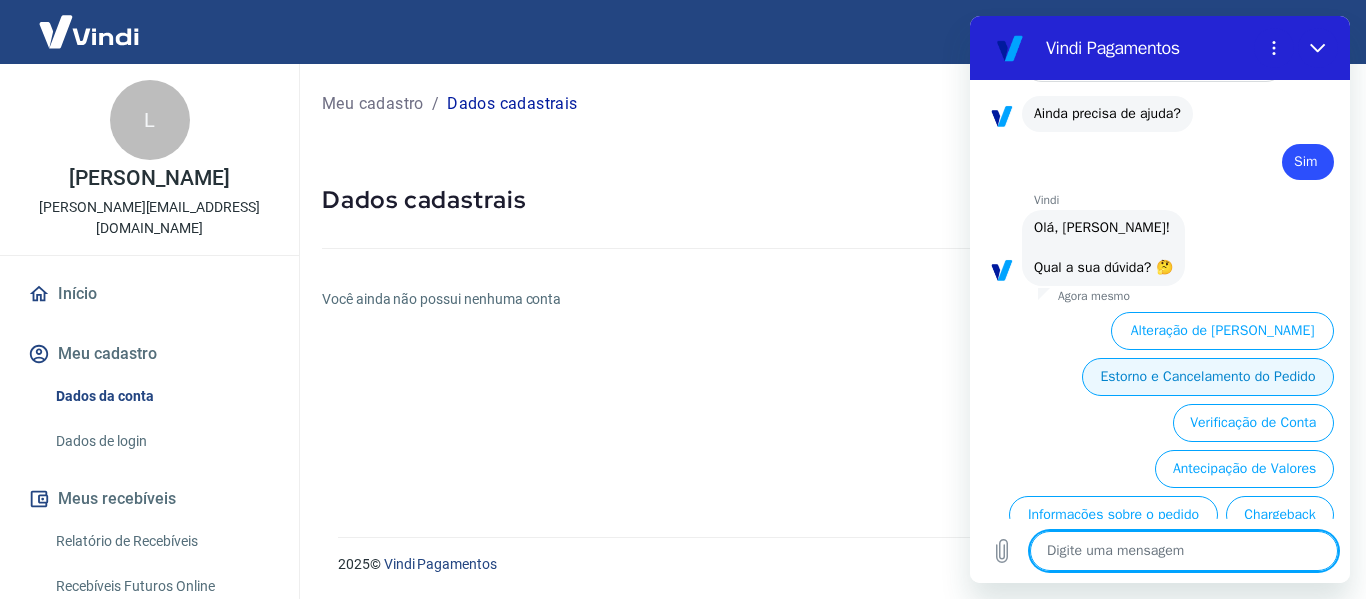 scroll, scrollTop: 1216, scrollLeft: 0, axis: vertical 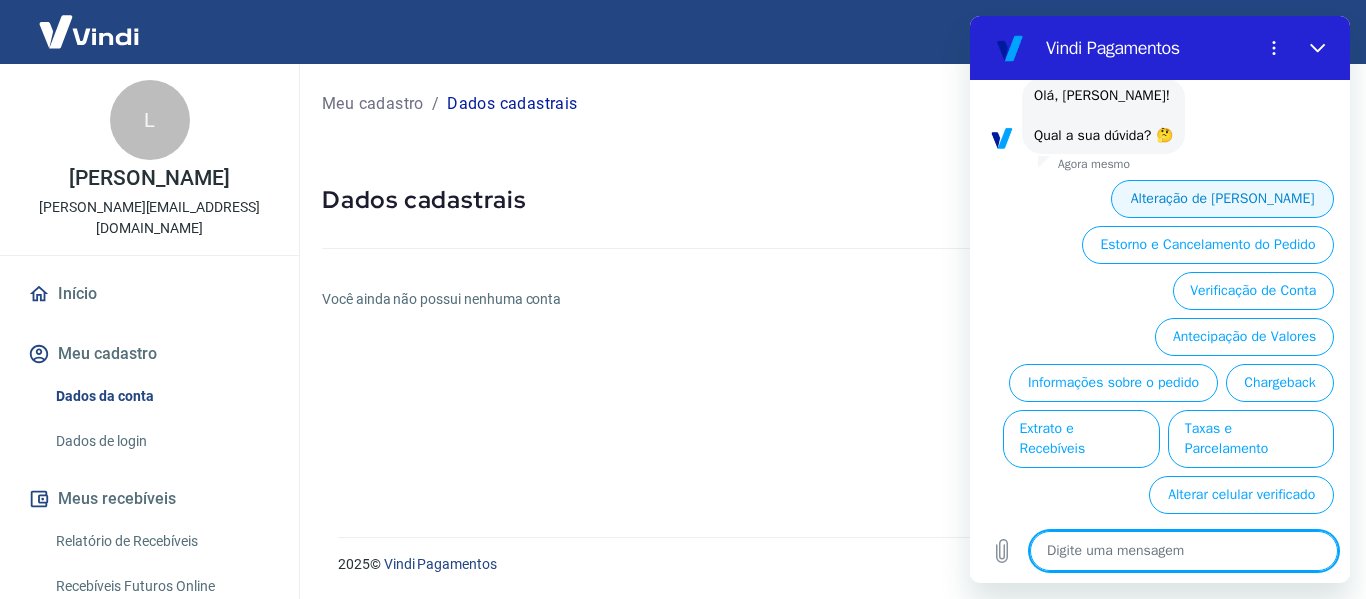 click on "Alteração de [PERSON_NAME]" at bounding box center (1222, 199) 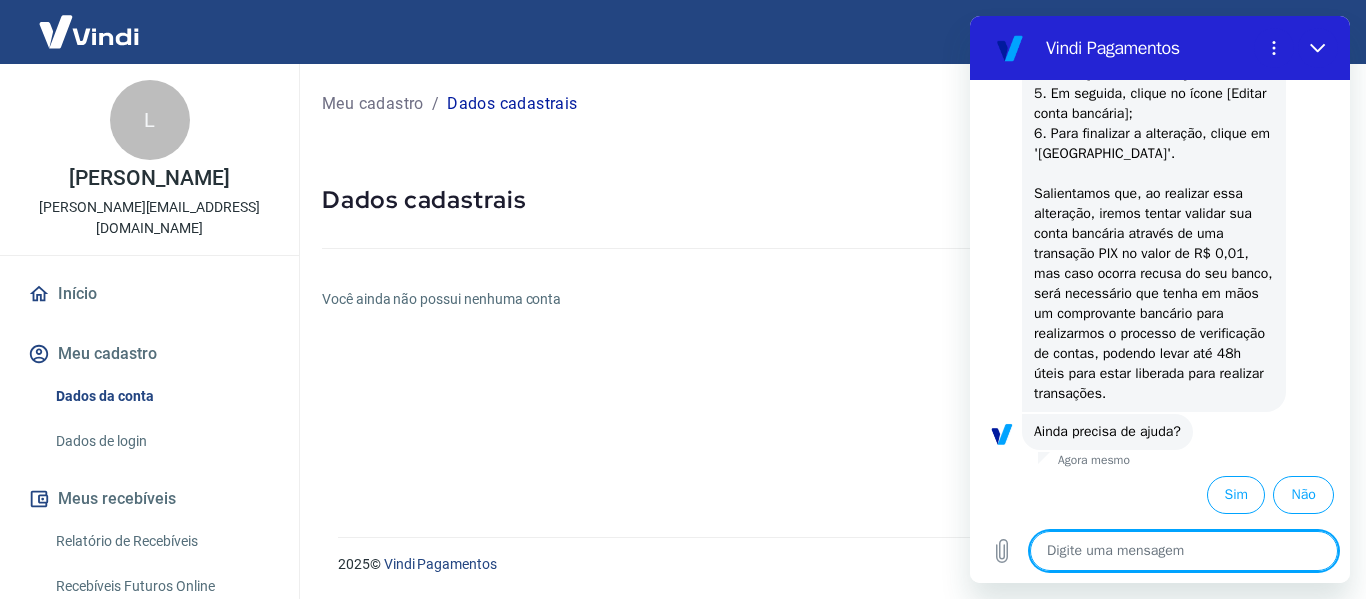 scroll, scrollTop: 1586, scrollLeft: 0, axis: vertical 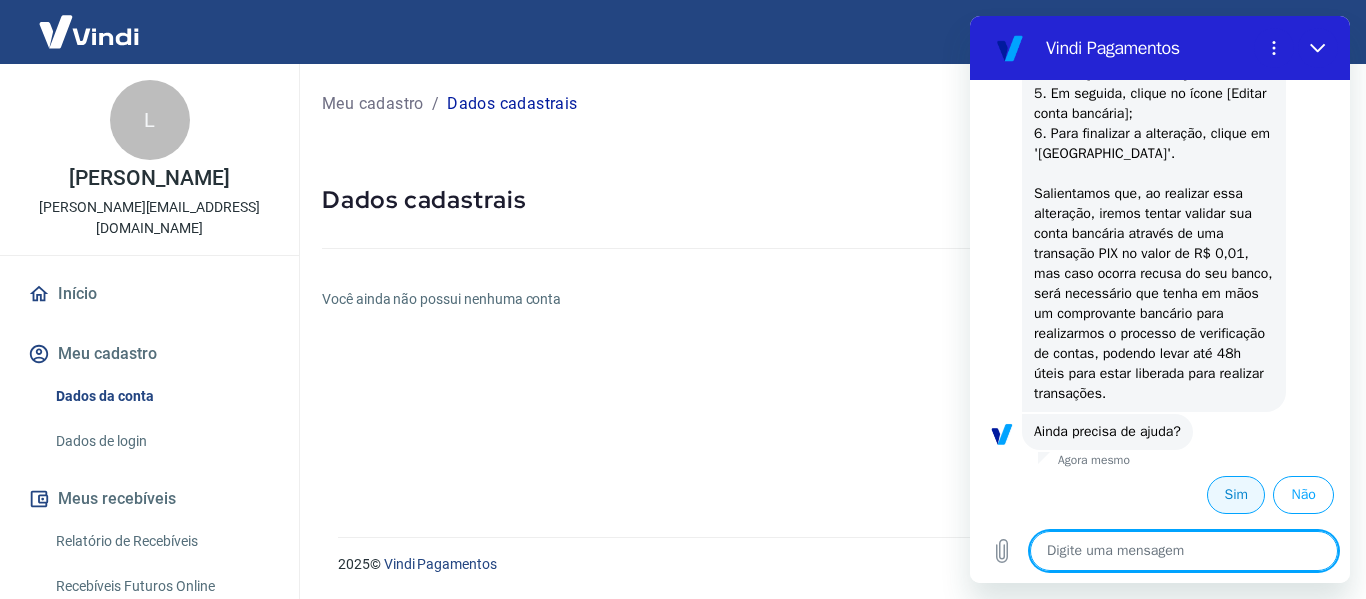 click on "Sim" at bounding box center (1236, 495) 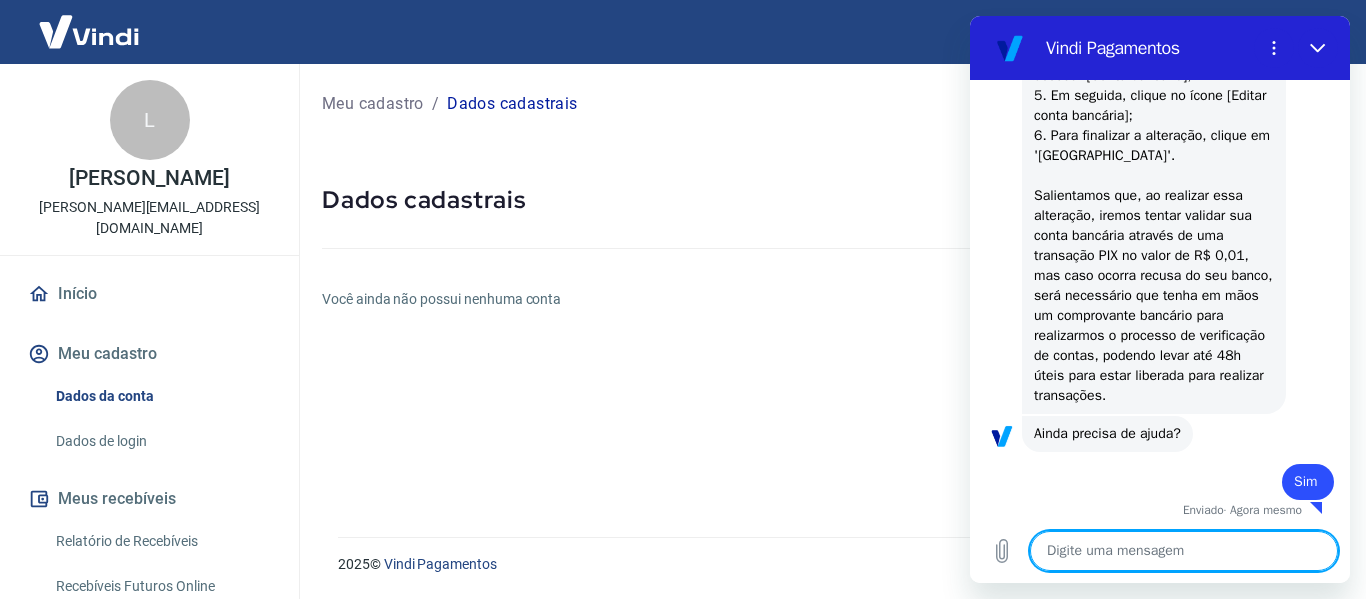scroll, scrollTop: 1588, scrollLeft: 0, axis: vertical 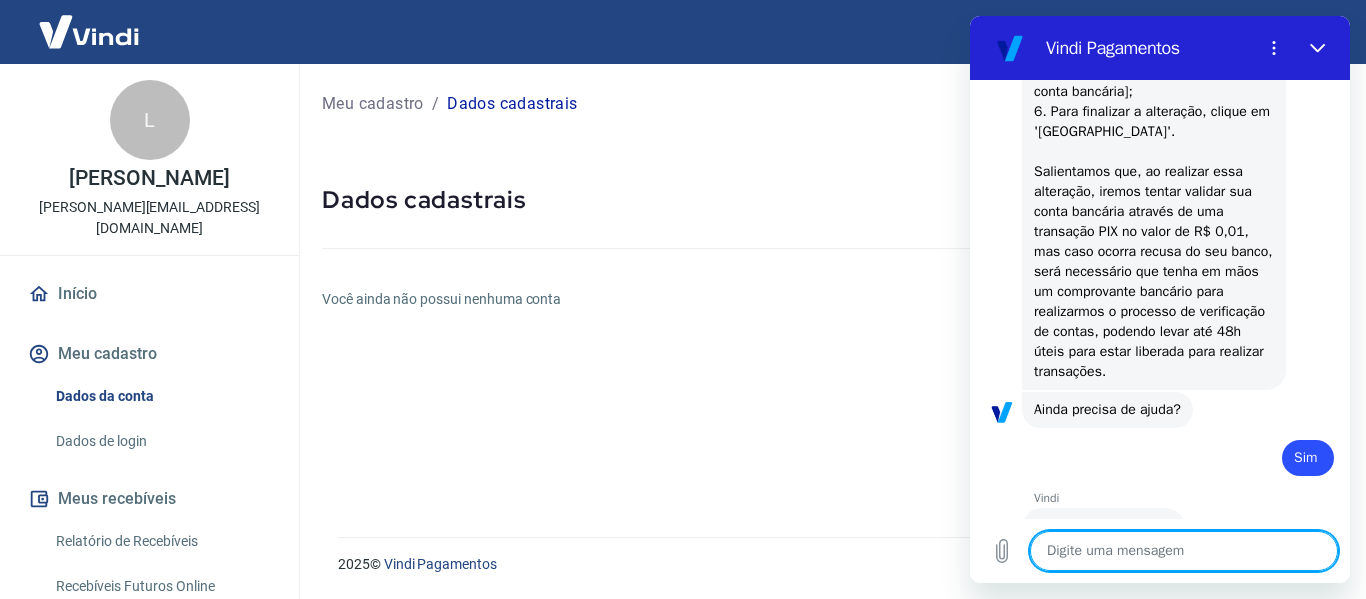 type on "x" 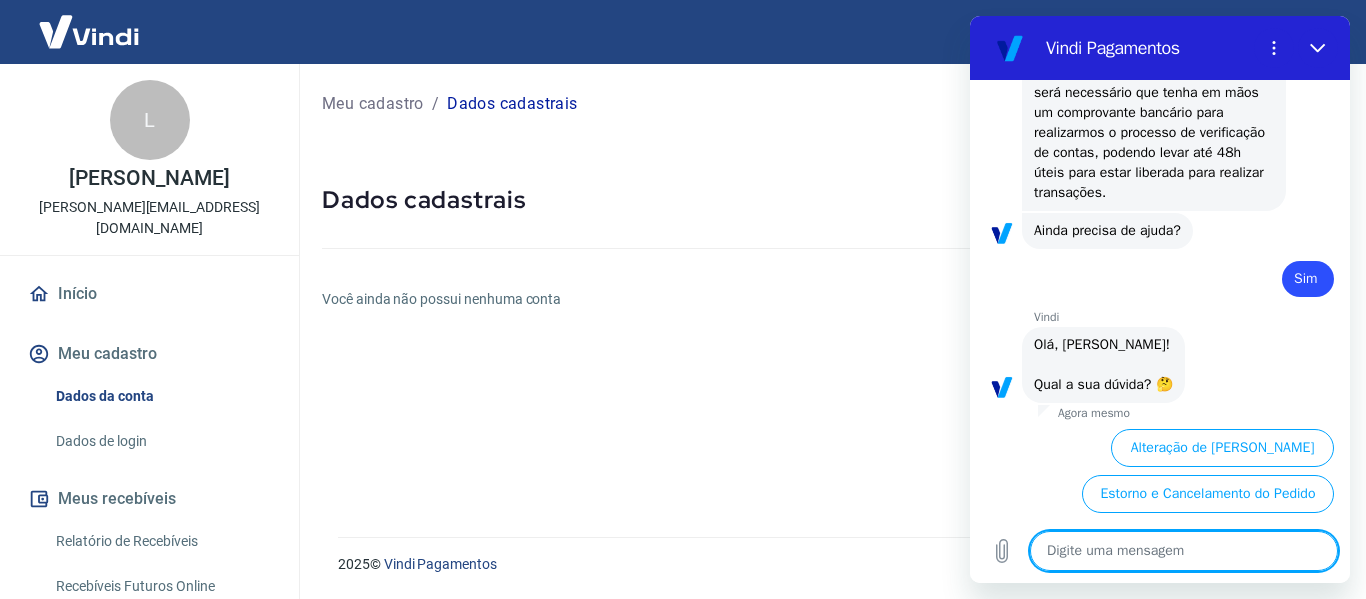 scroll, scrollTop: 2062, scrollLeft: 0, axis: vertical 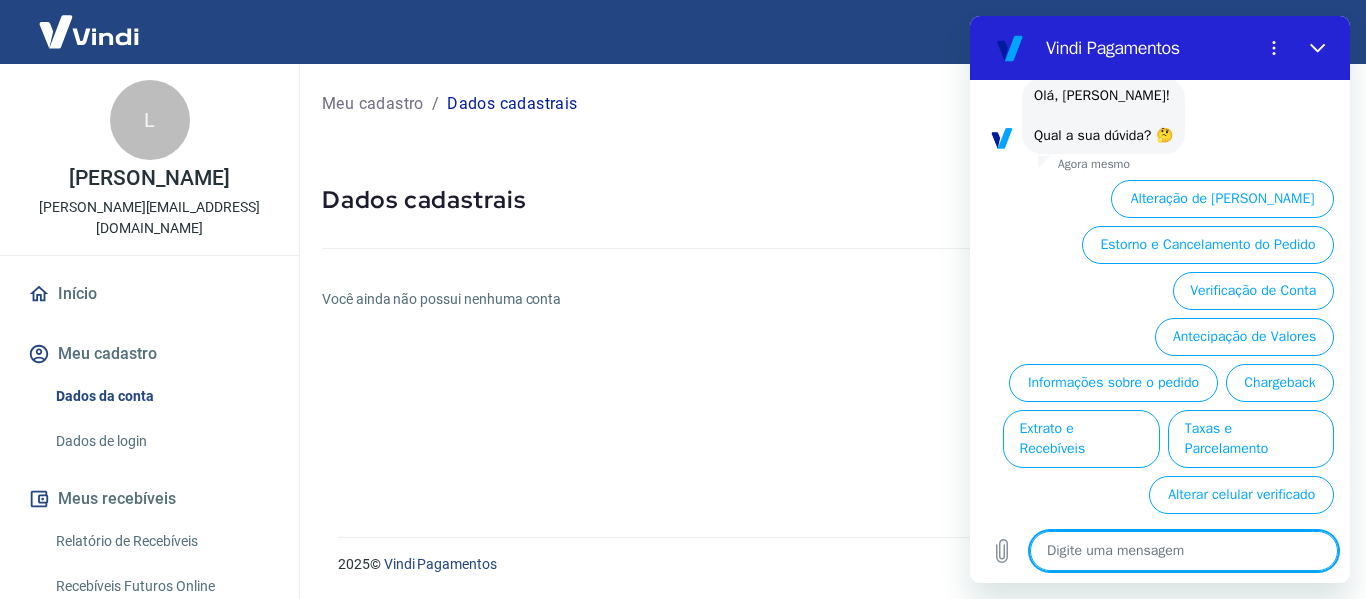 click at bounding box center [1184, 551] 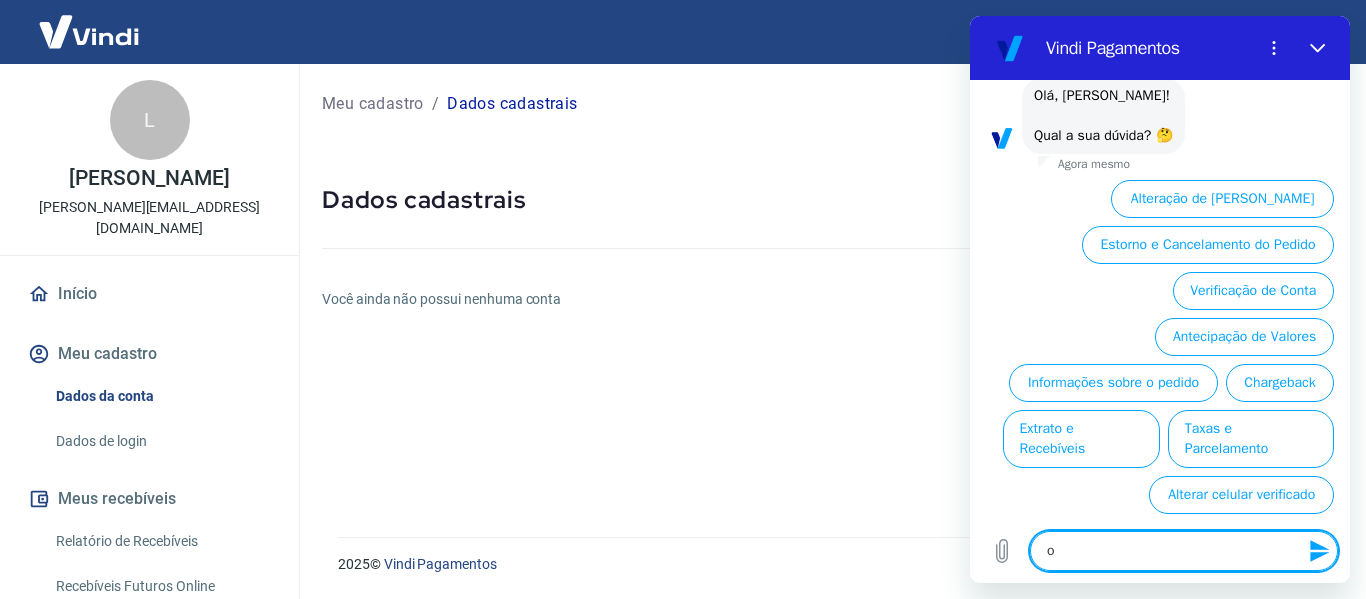 type on "ou" 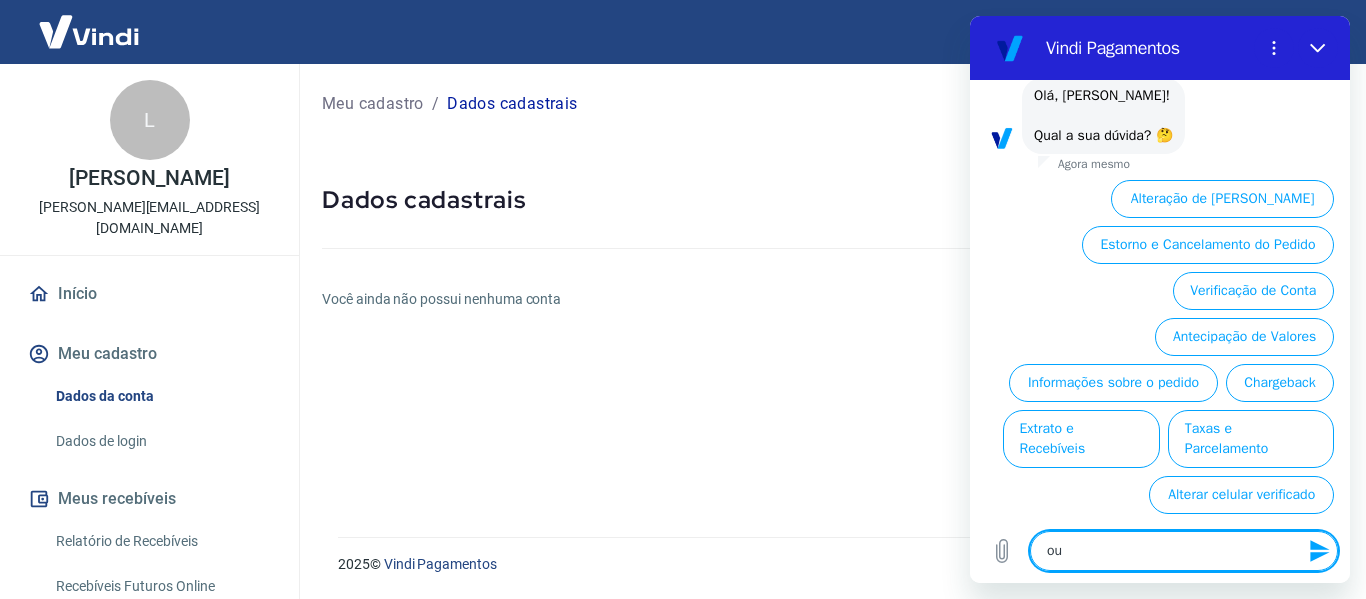 type on "out" 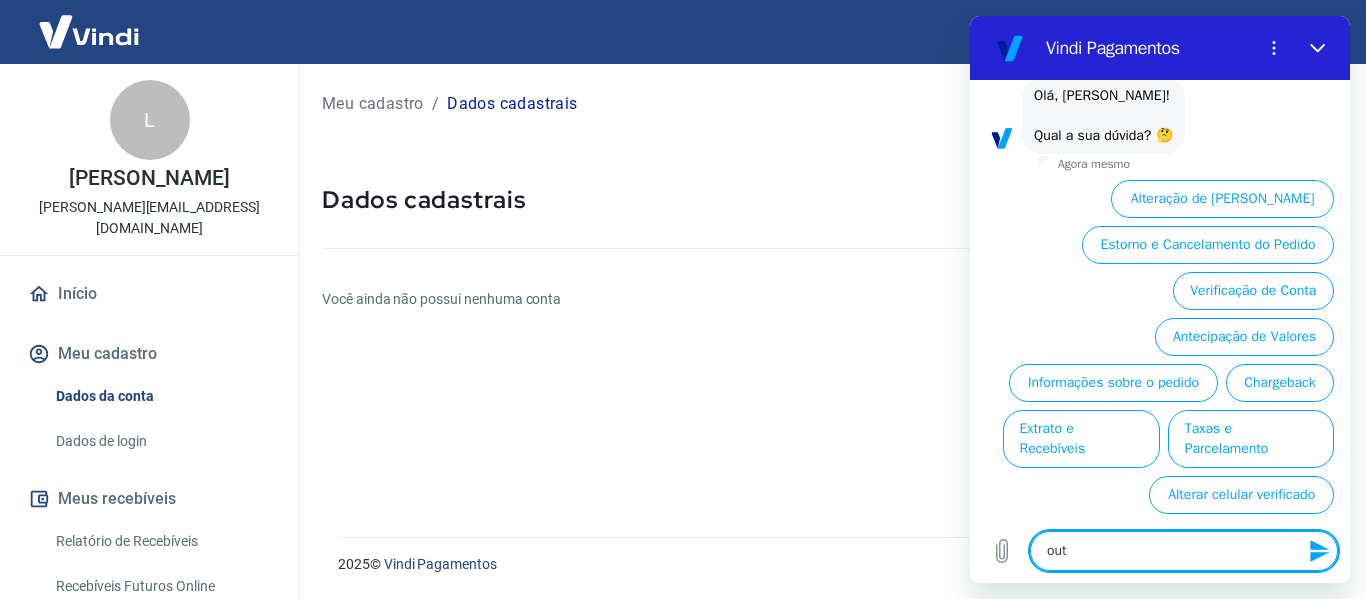 type on "outr" 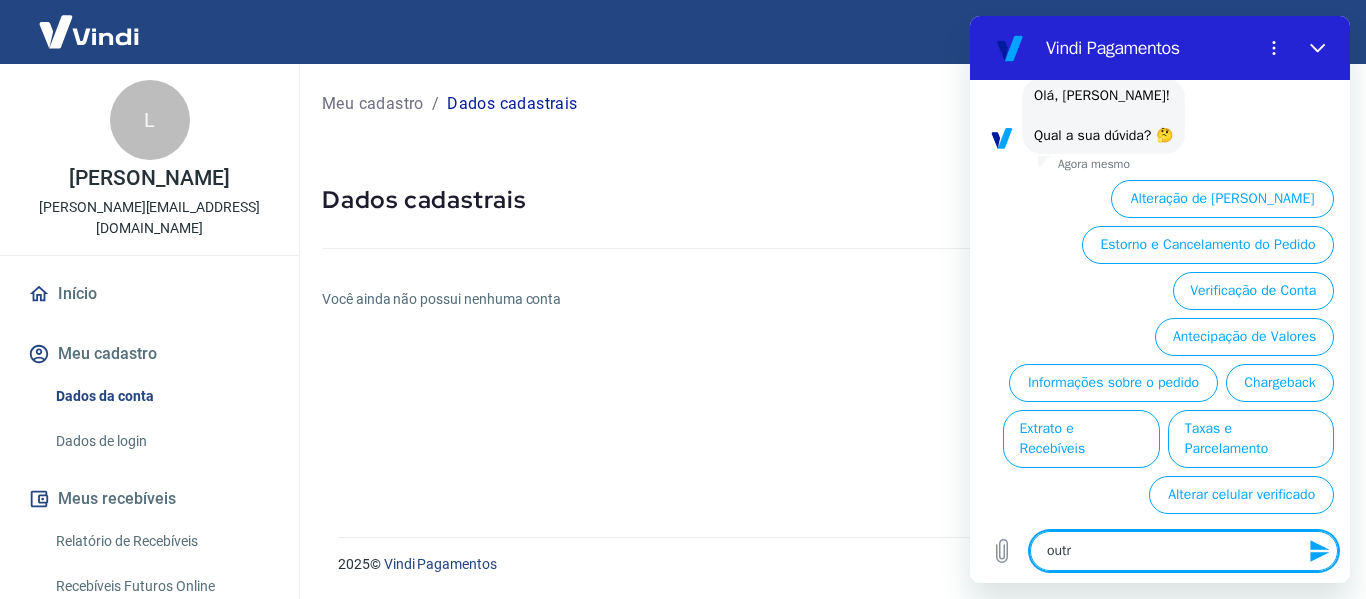 type on "outro" 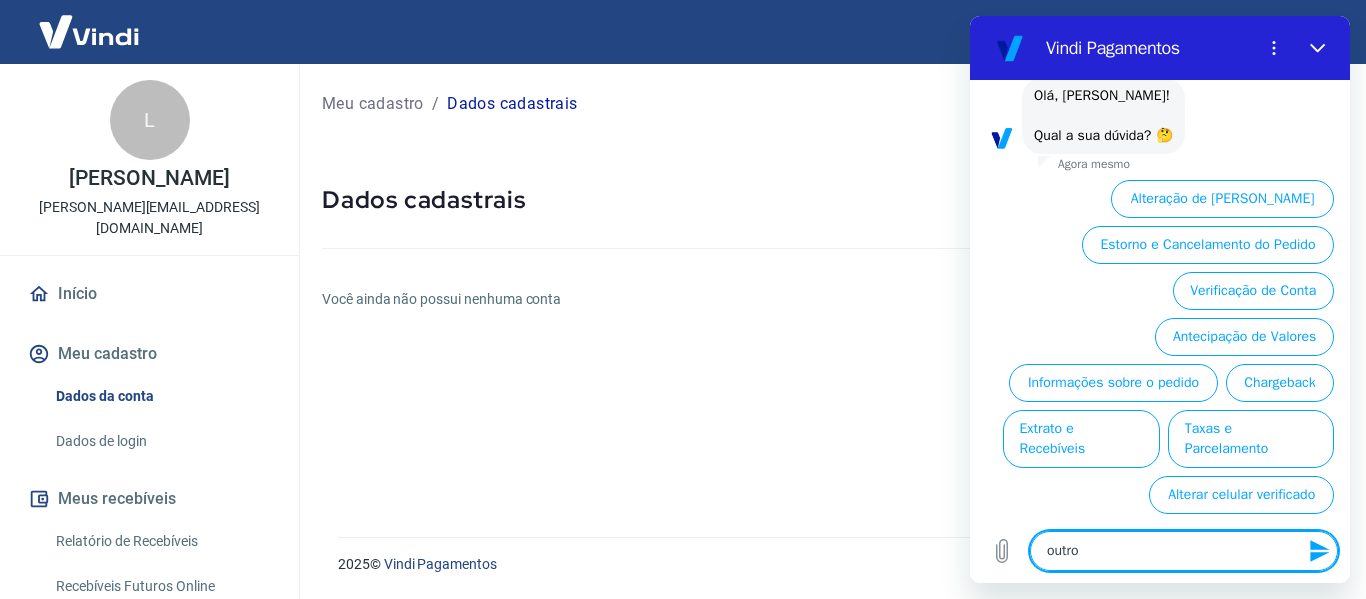 type 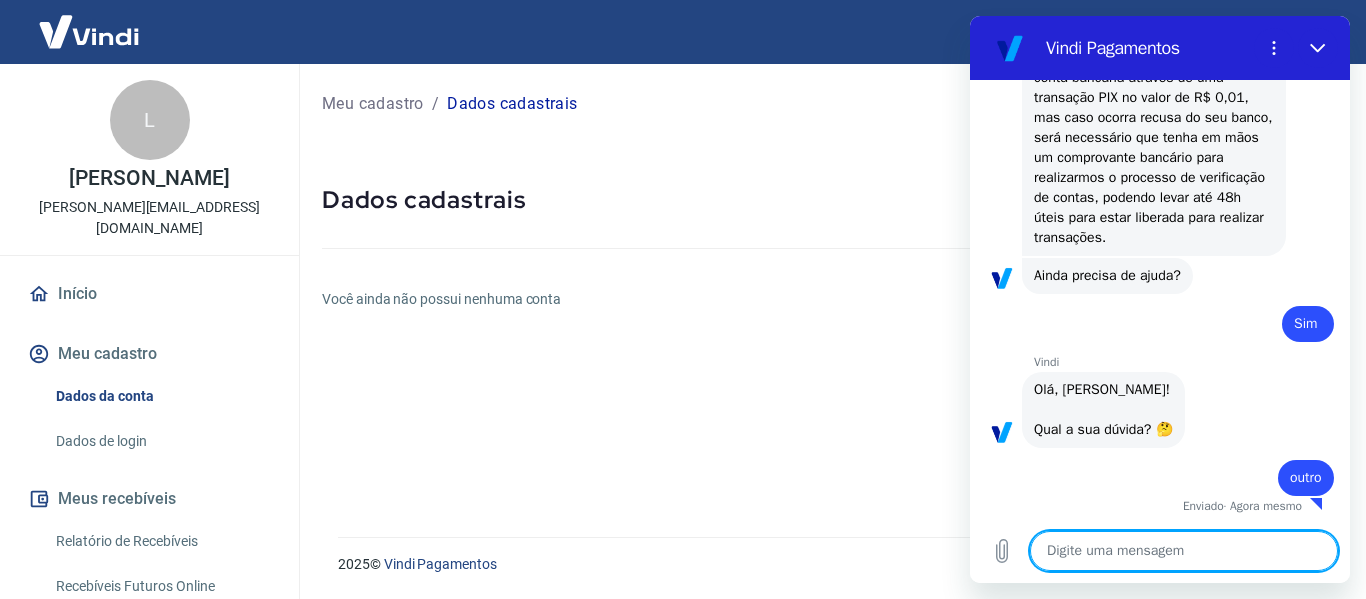 type on "x" 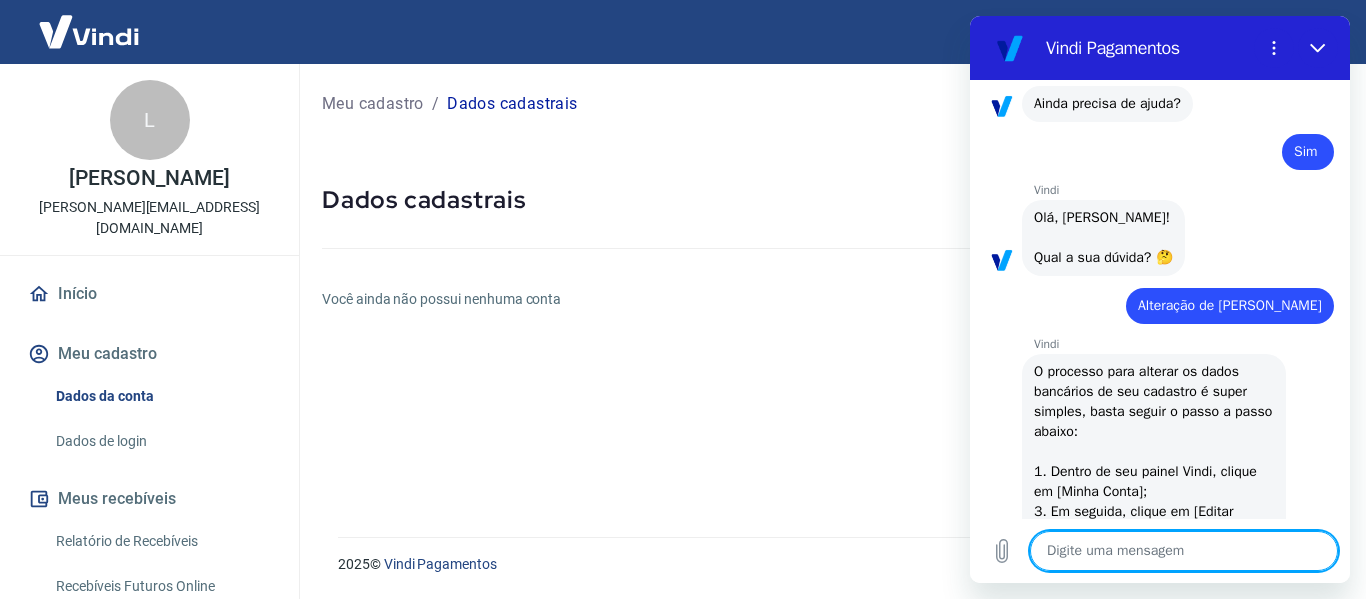 scroll, scrollTop: 848, scrollLeft: 0, axis: vertical 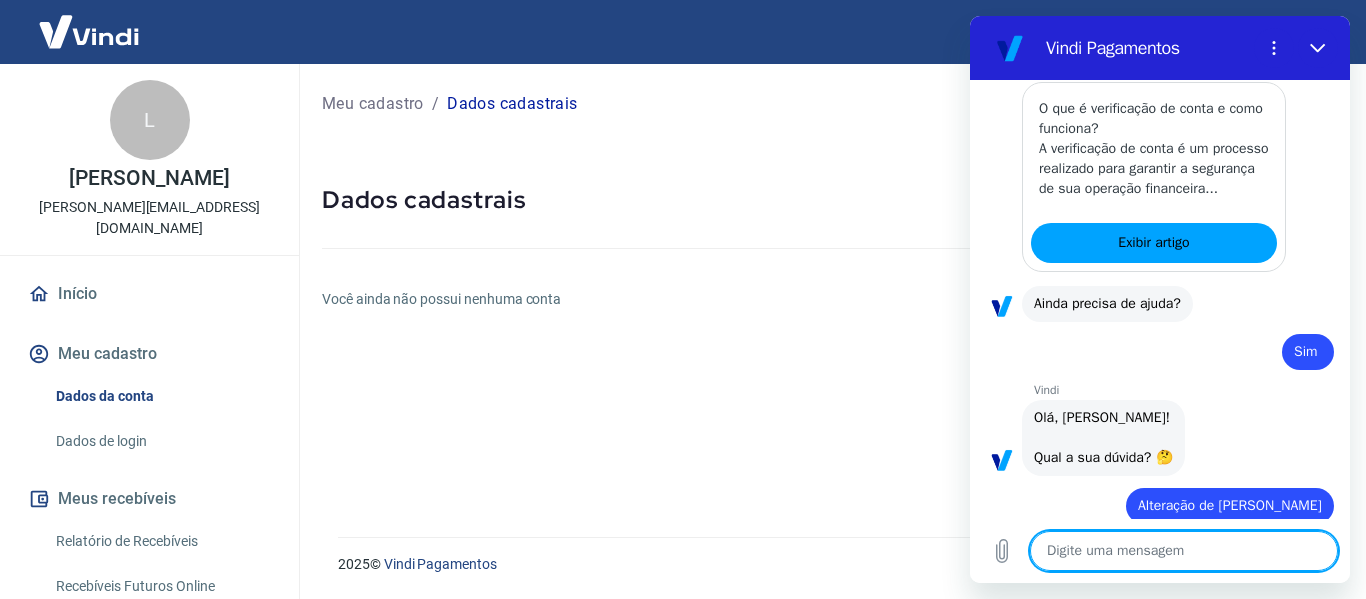 click at bounding box center [1184, 551] 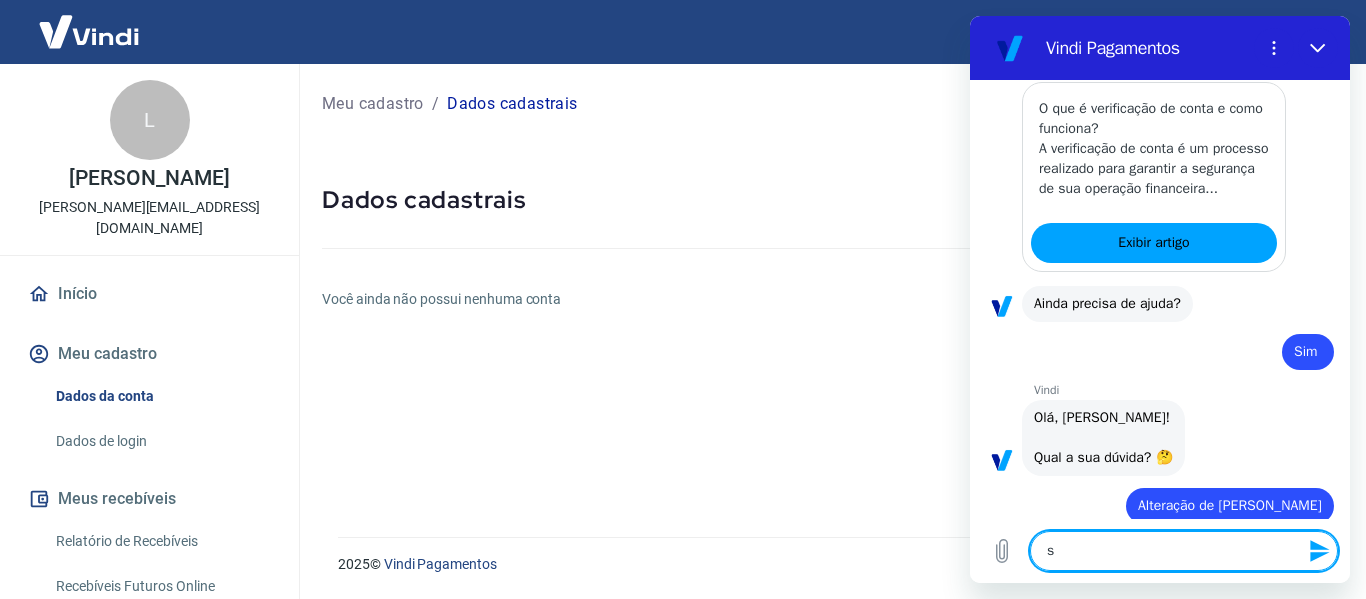 type on "si" 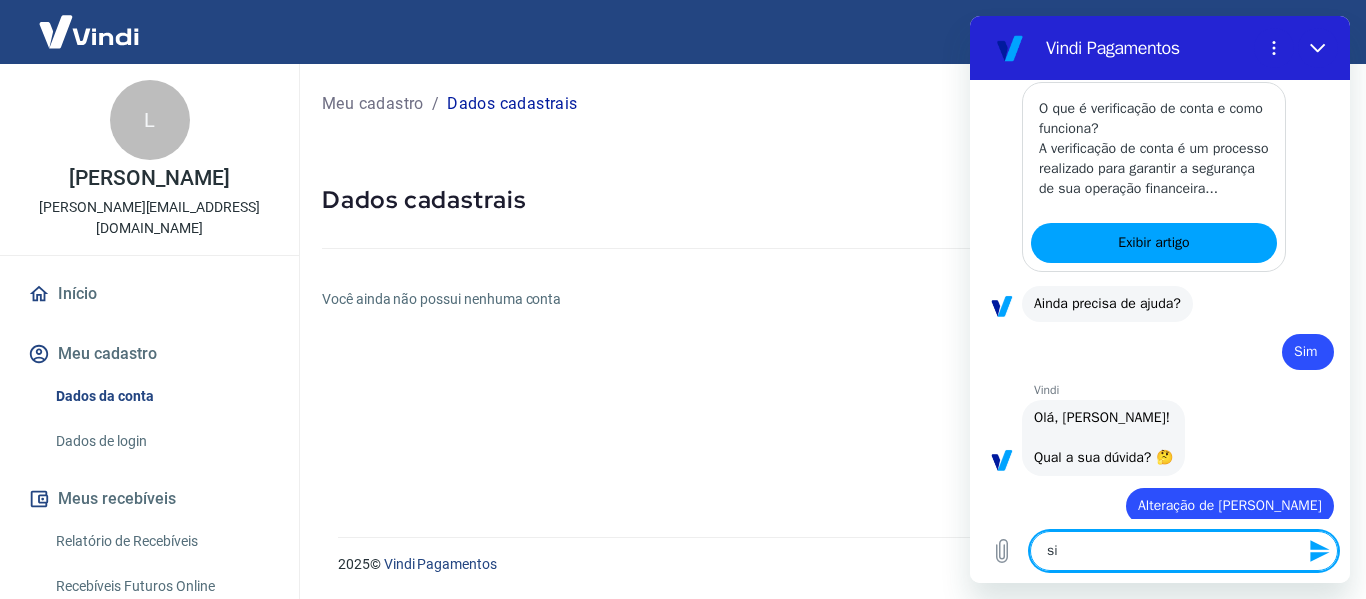 type on "sik" 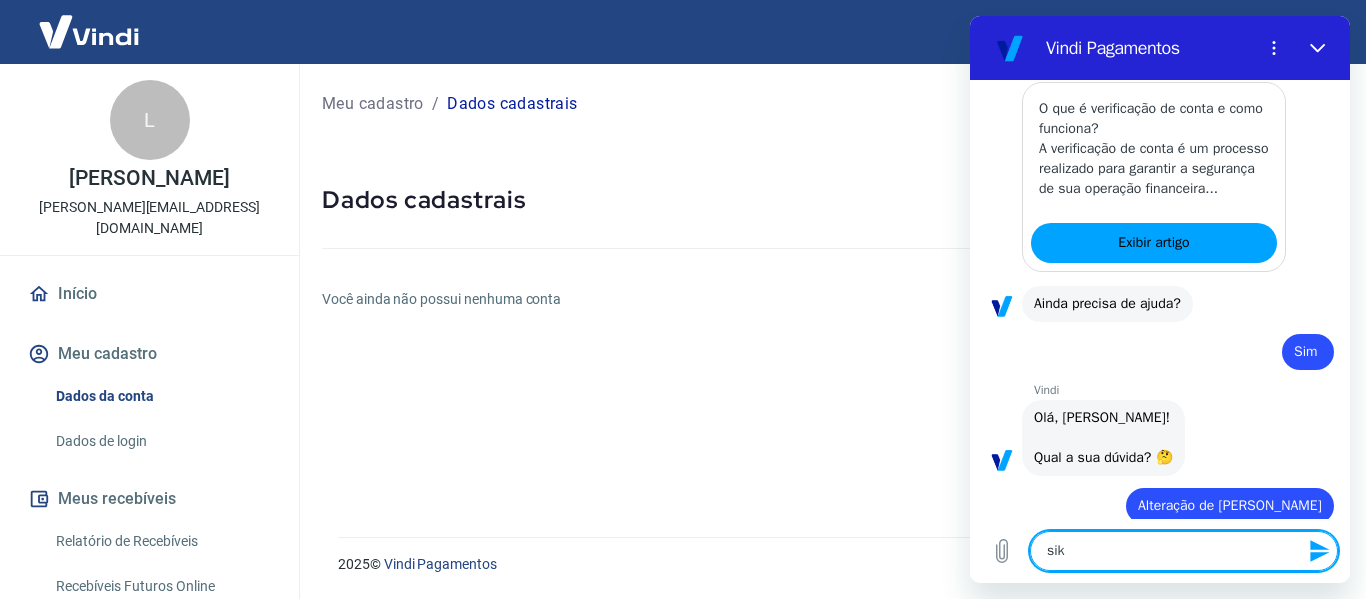 type on "si" 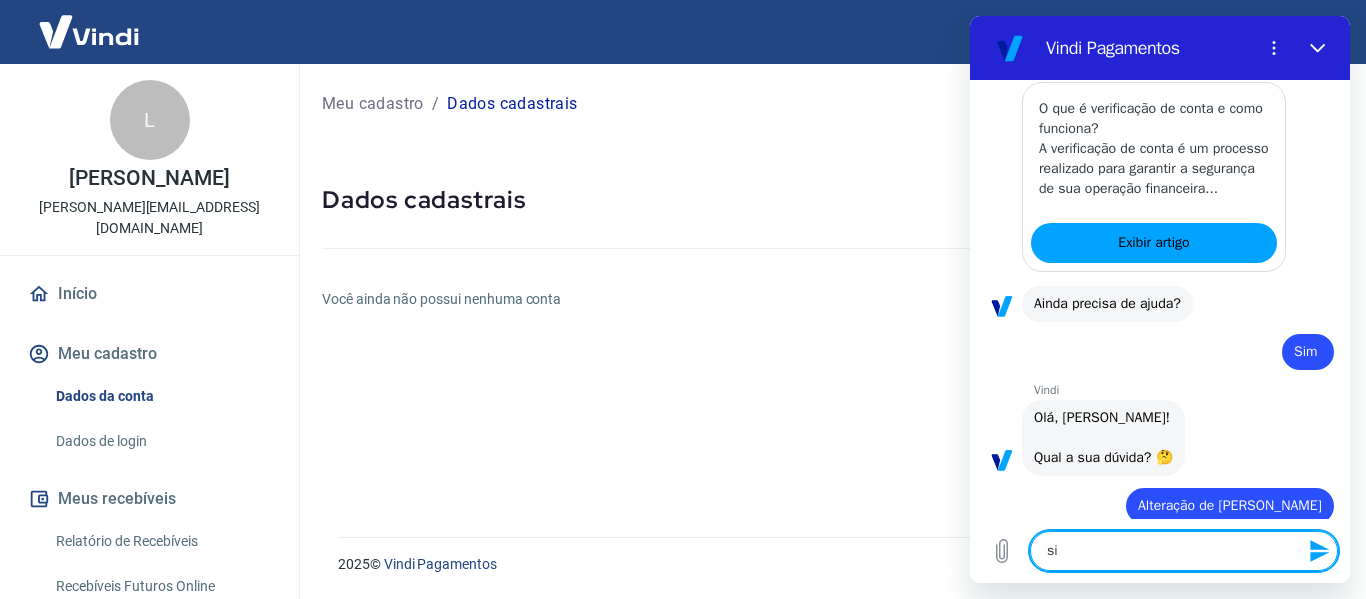type on "sim" 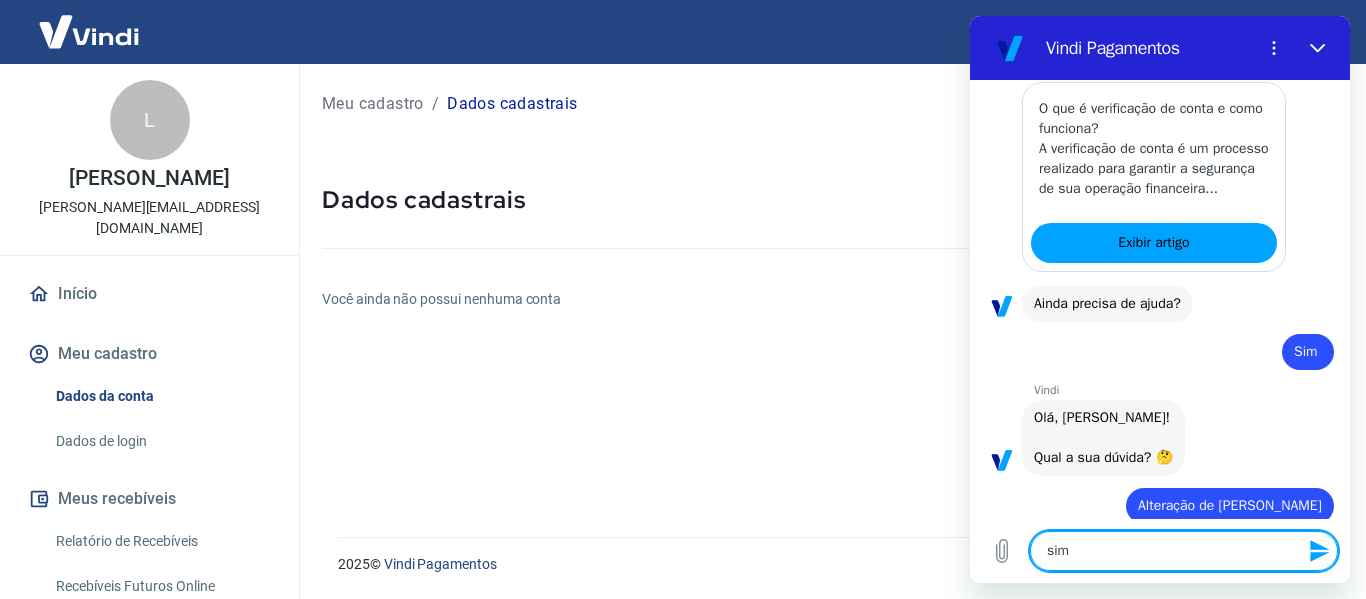 type 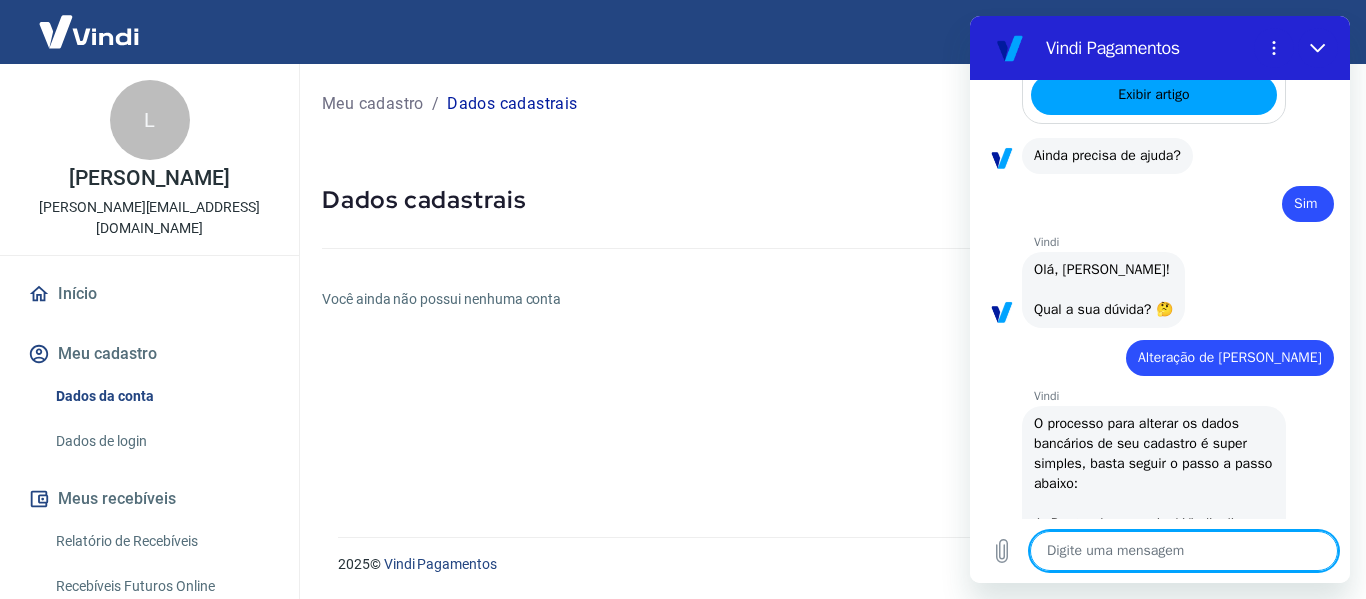 scroll, scrollTop: 902, scrollLeft: 0, axis: vertical 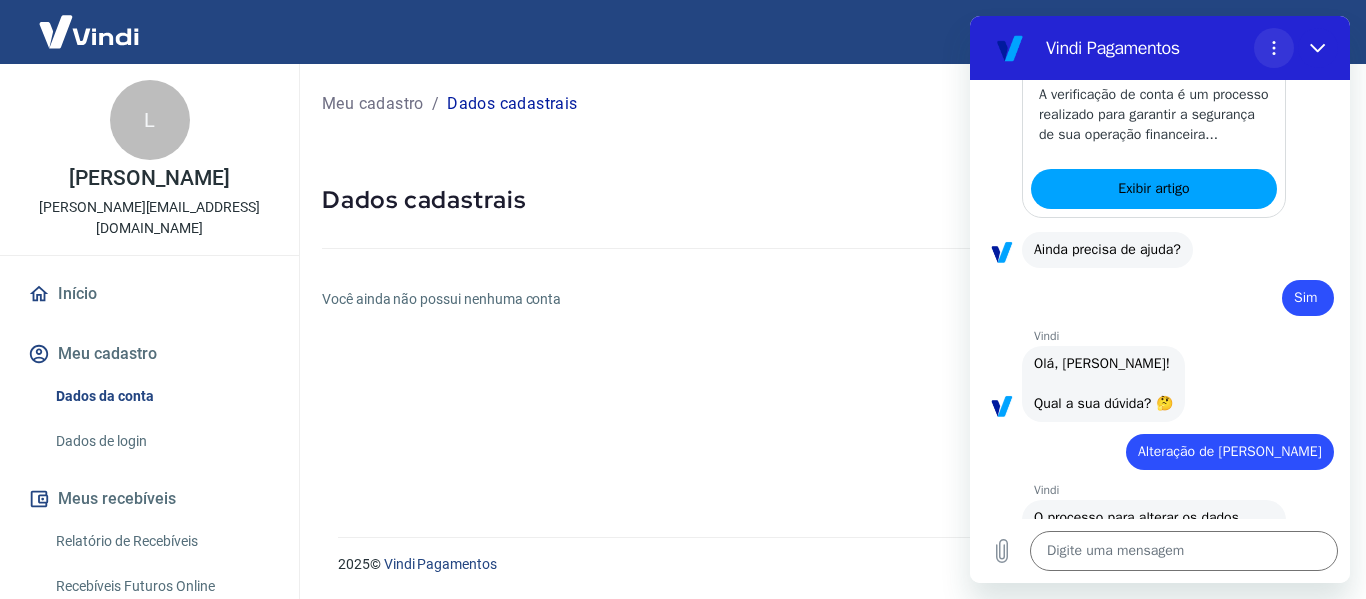 click 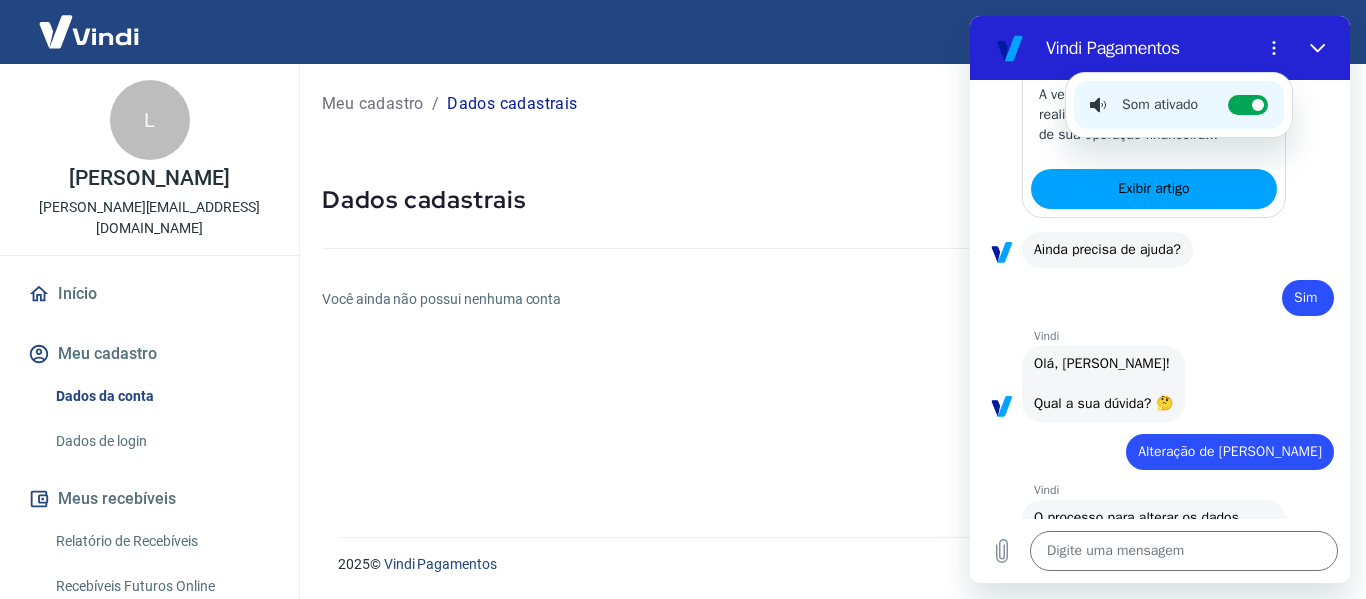 click on "diz:  Sim" at bounding box center [1152, 292] 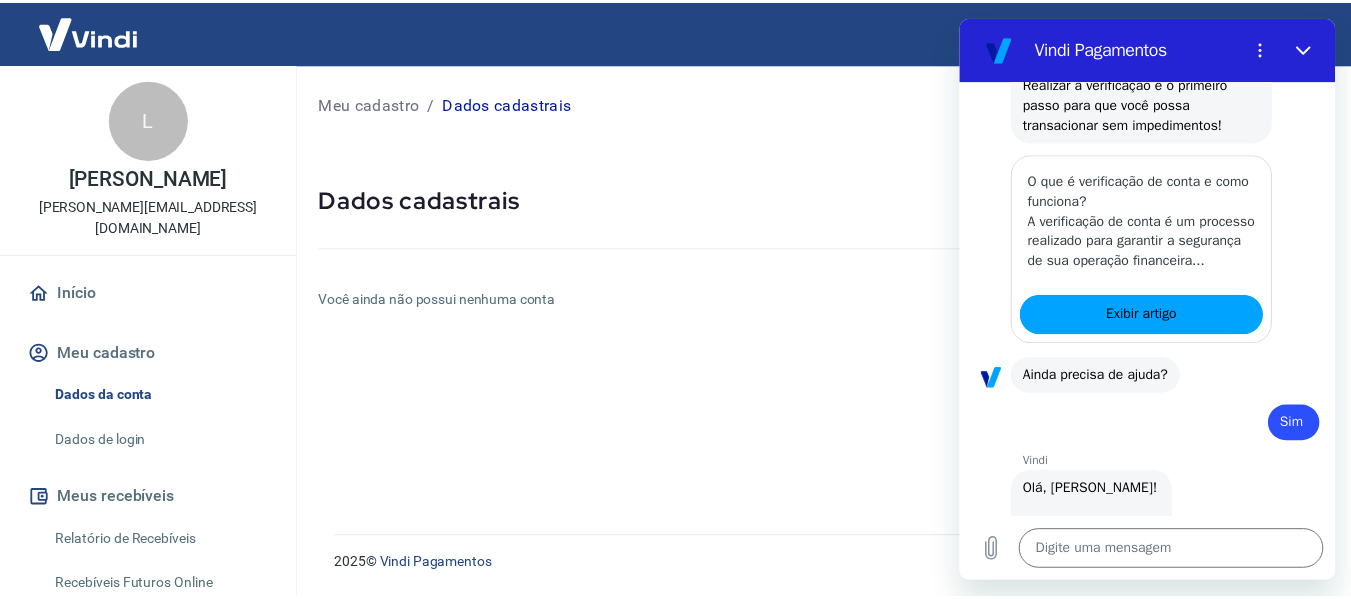 scroll, scrollTop: 800, scrollLeft: 0, axis: vertical 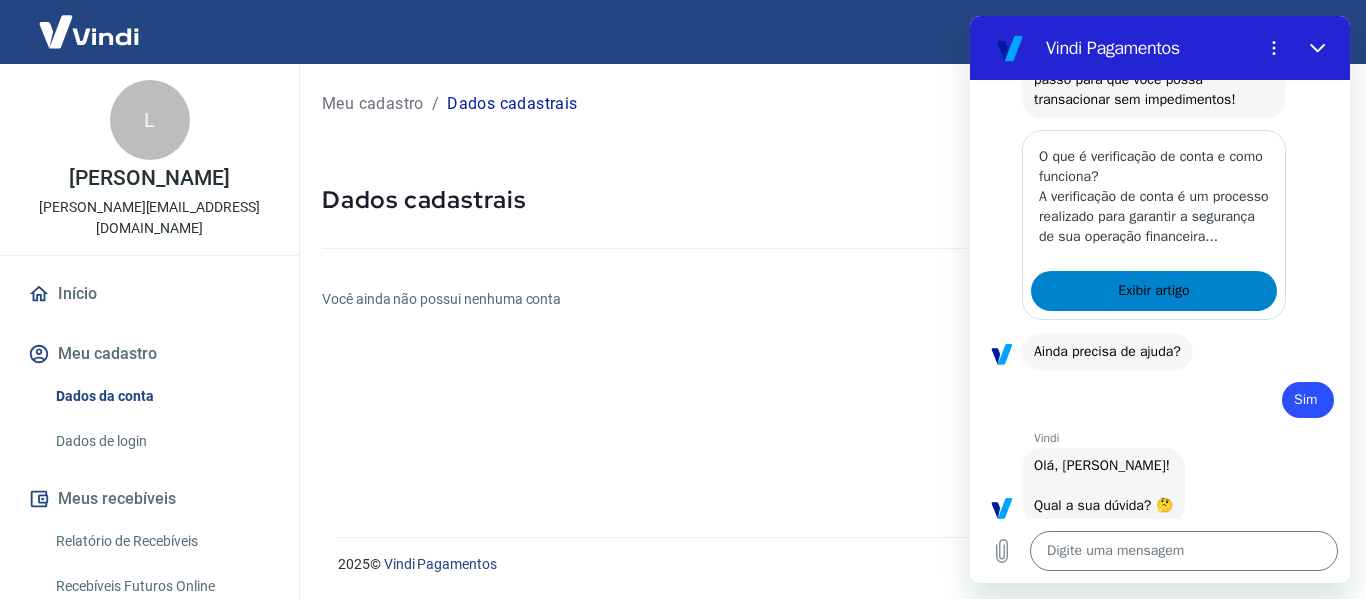 click on "Exibir artigo" at bounding box center [1154, 291] 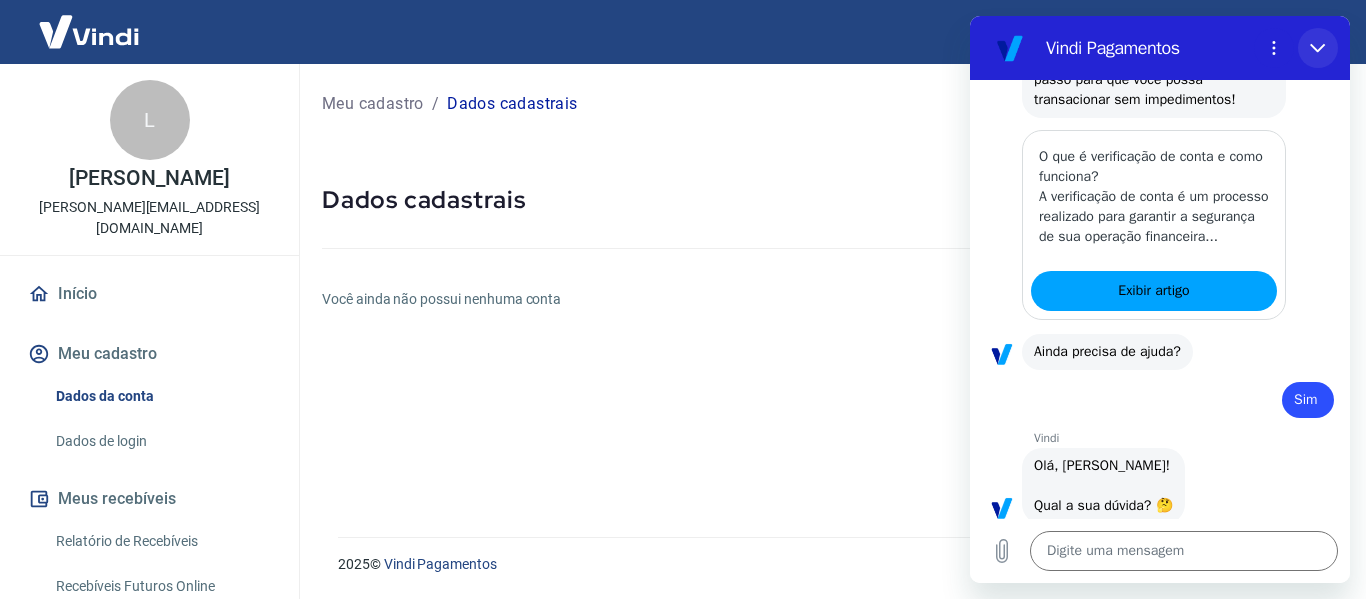 click 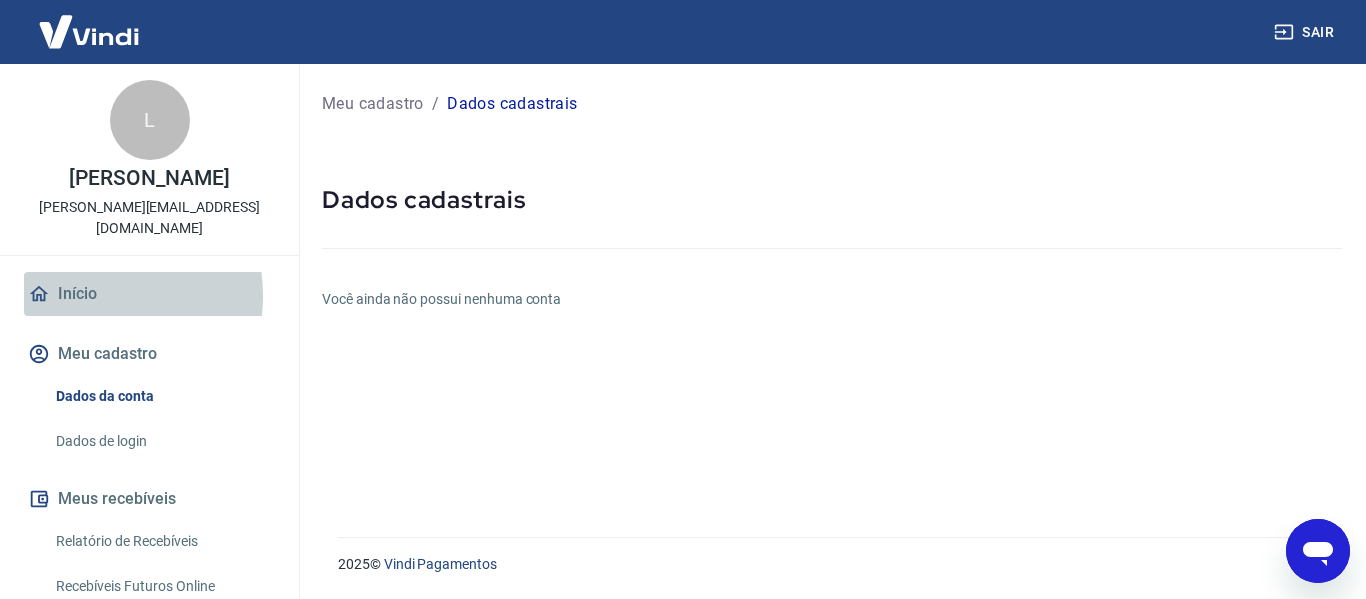 click on "Início" at bounding box center [149, 294] 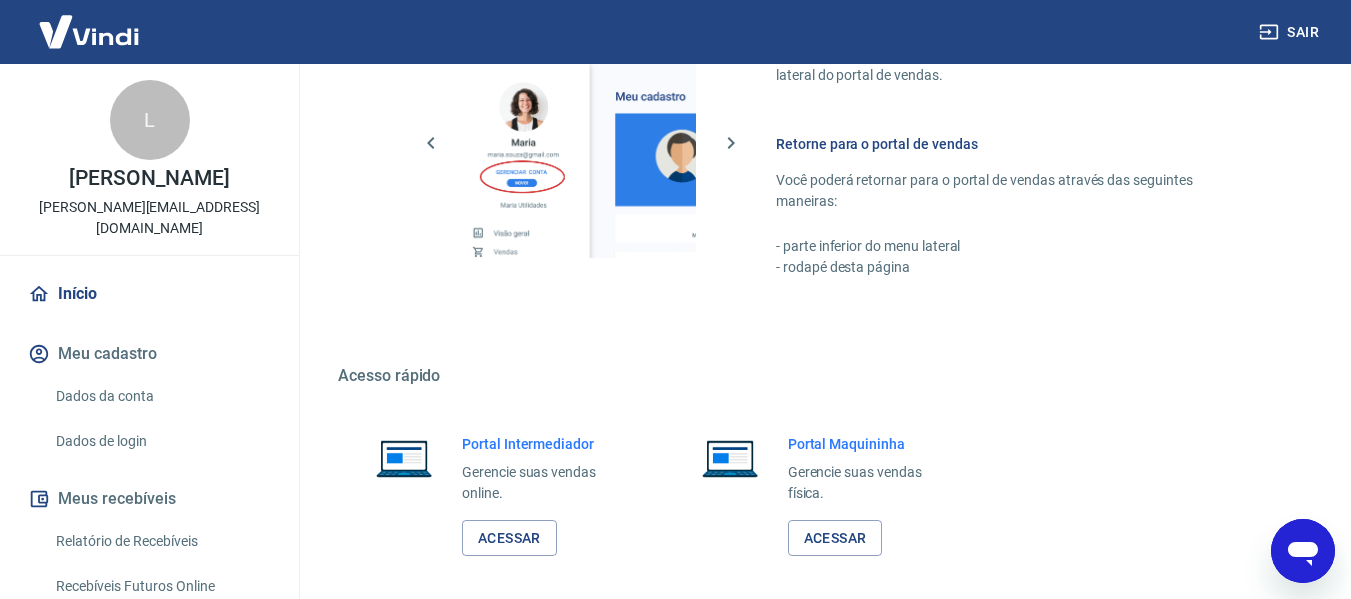 scroll, scrollTop: 1249, scrollLeft: 0, axis: vertical 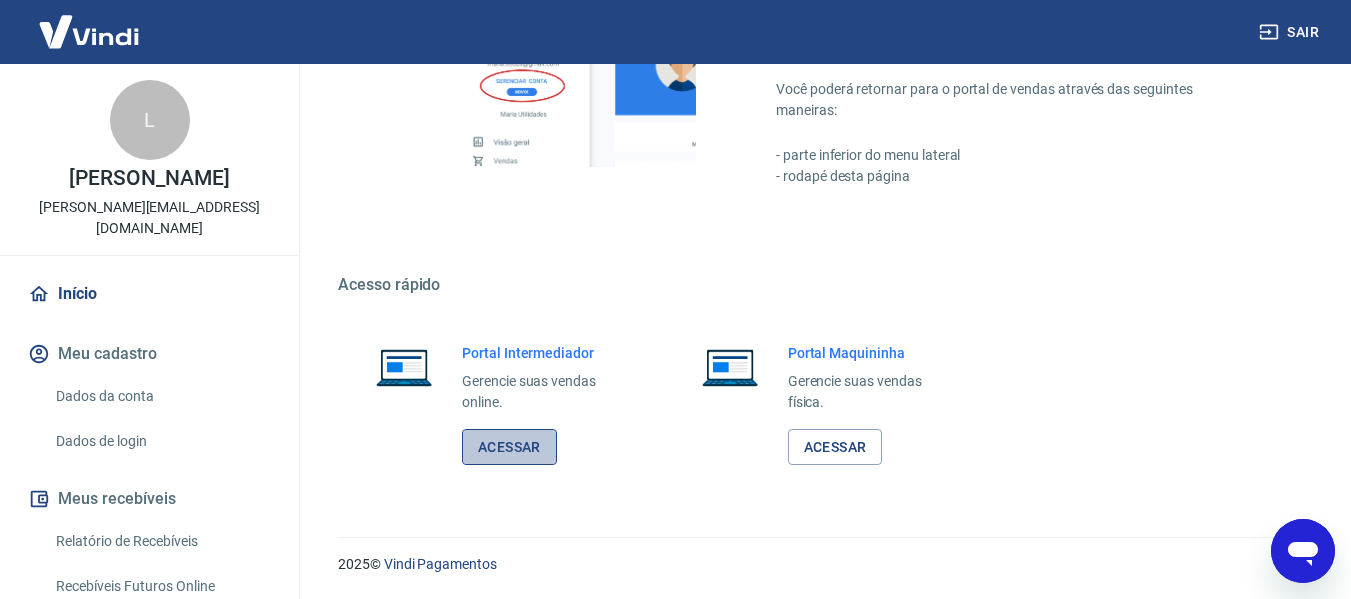 click on "Acessar" at bounding box center (509, 447) 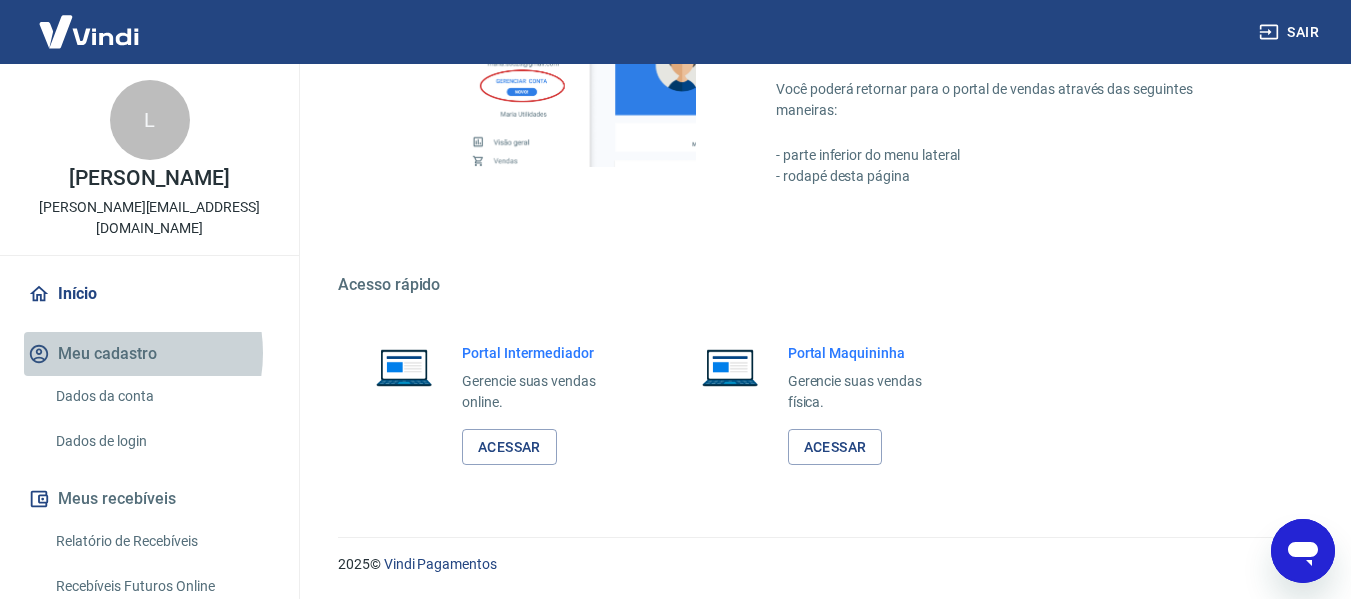click on "Meu cadastro" at bounding box center (149, 354) 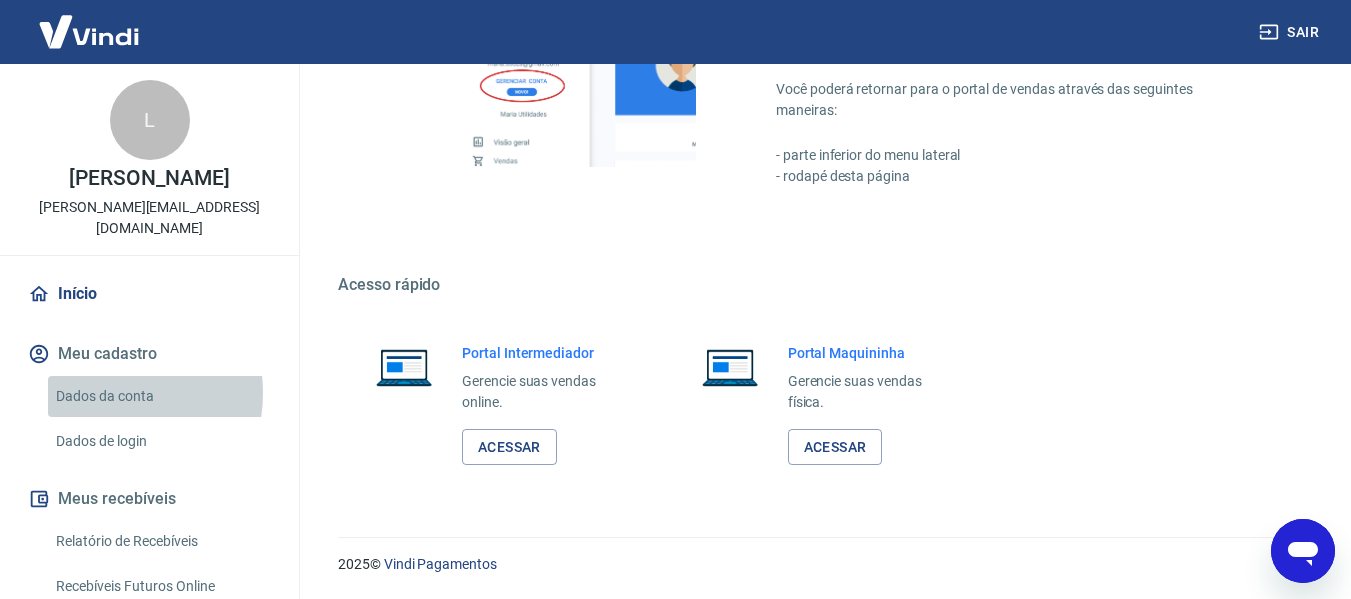 click on "Dados da conta" at bounding box center [161, 396] 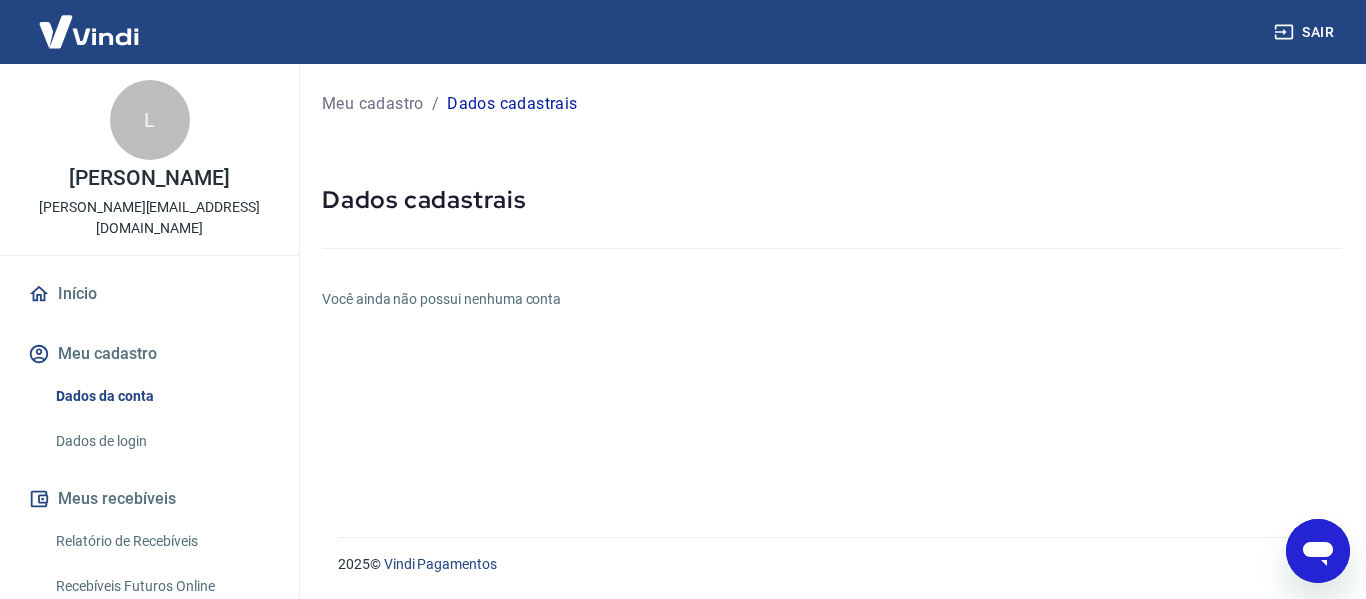 click on "Dados de login" at bounding box center [161, 441] 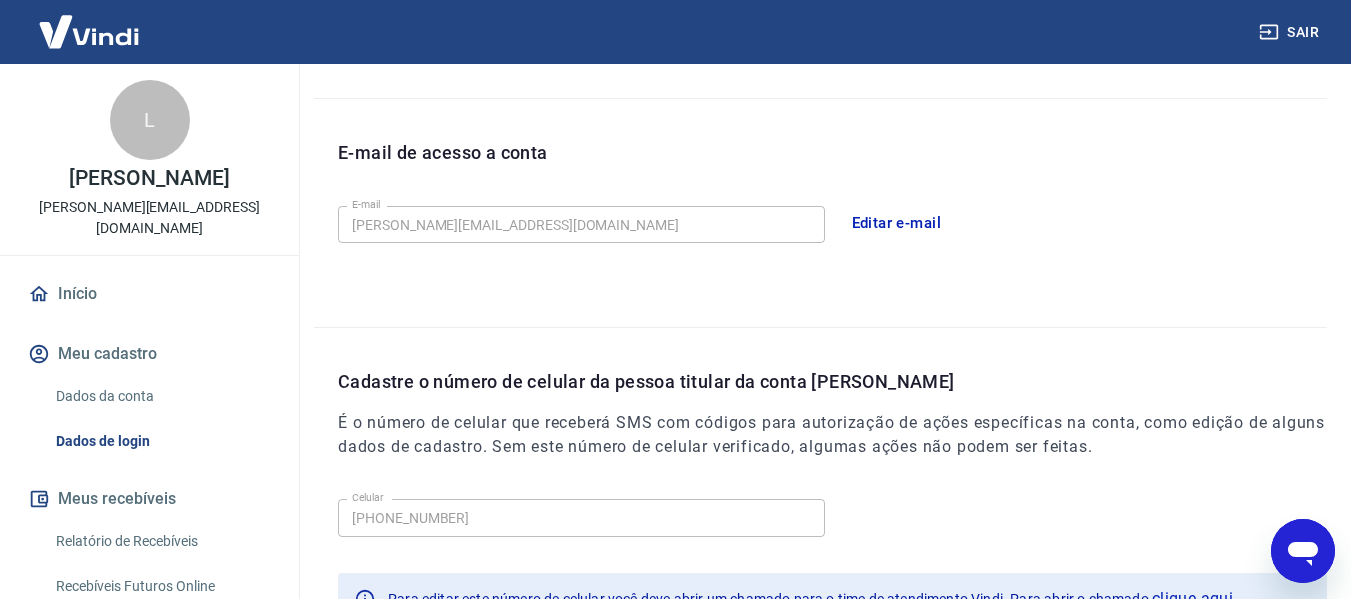 scroll, scrollTop: 666, scrollLeft: 0, axis: vertical 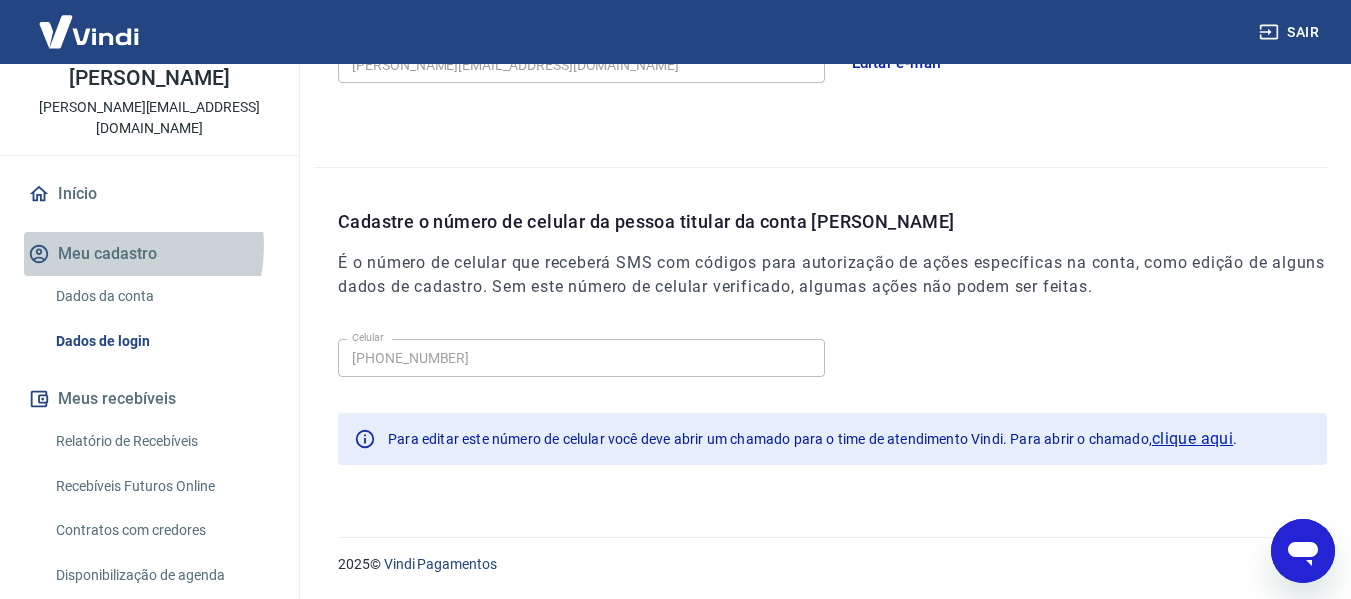 click on "Meu cadastro" at bounding box center (149, 254) 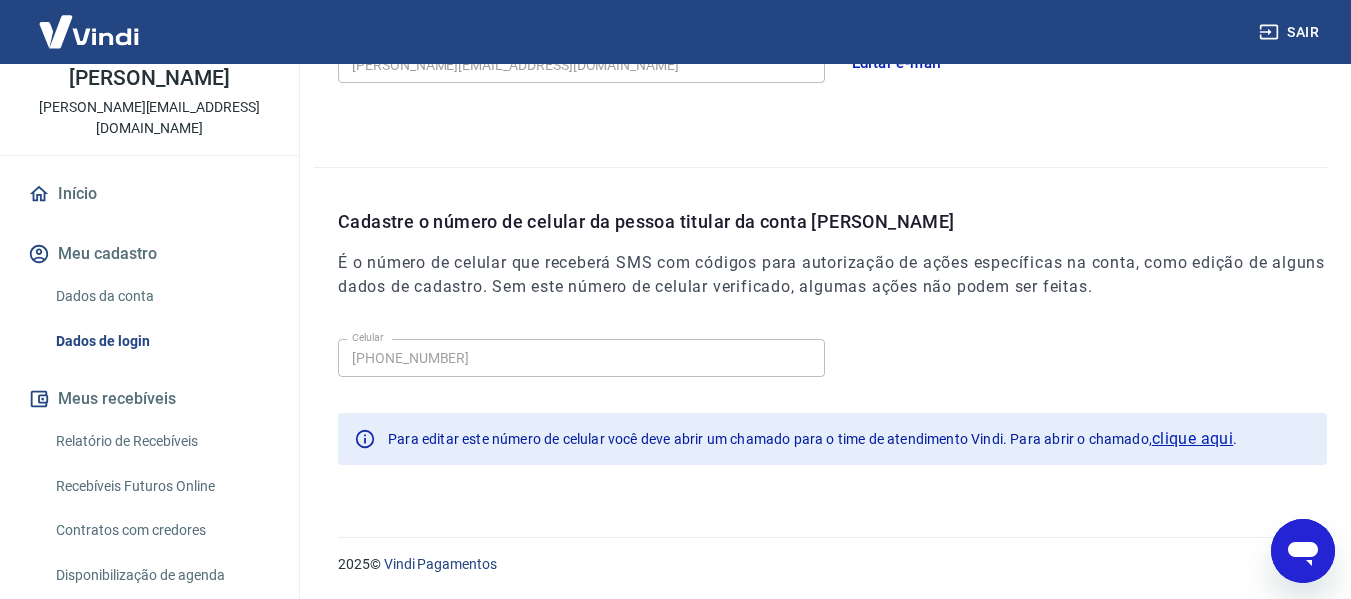 click on "Início" at bounding box center [149, 194] 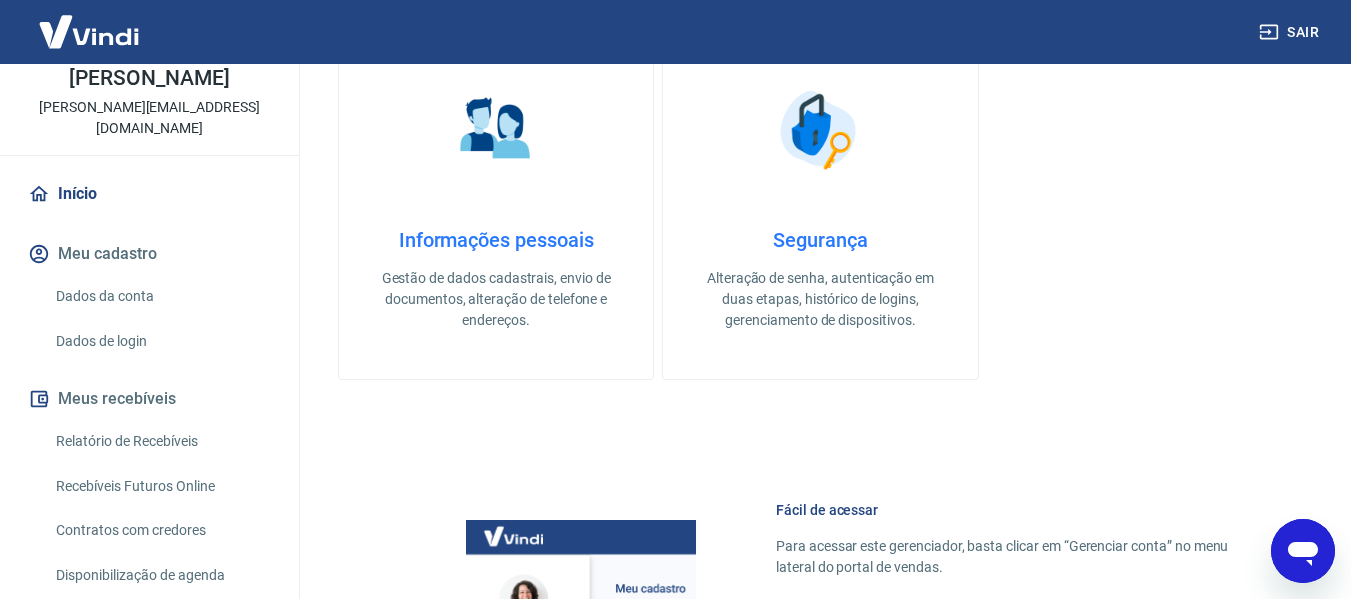 scroll, scrollTop: 1249, scrollLeft: 0, axis: vertical 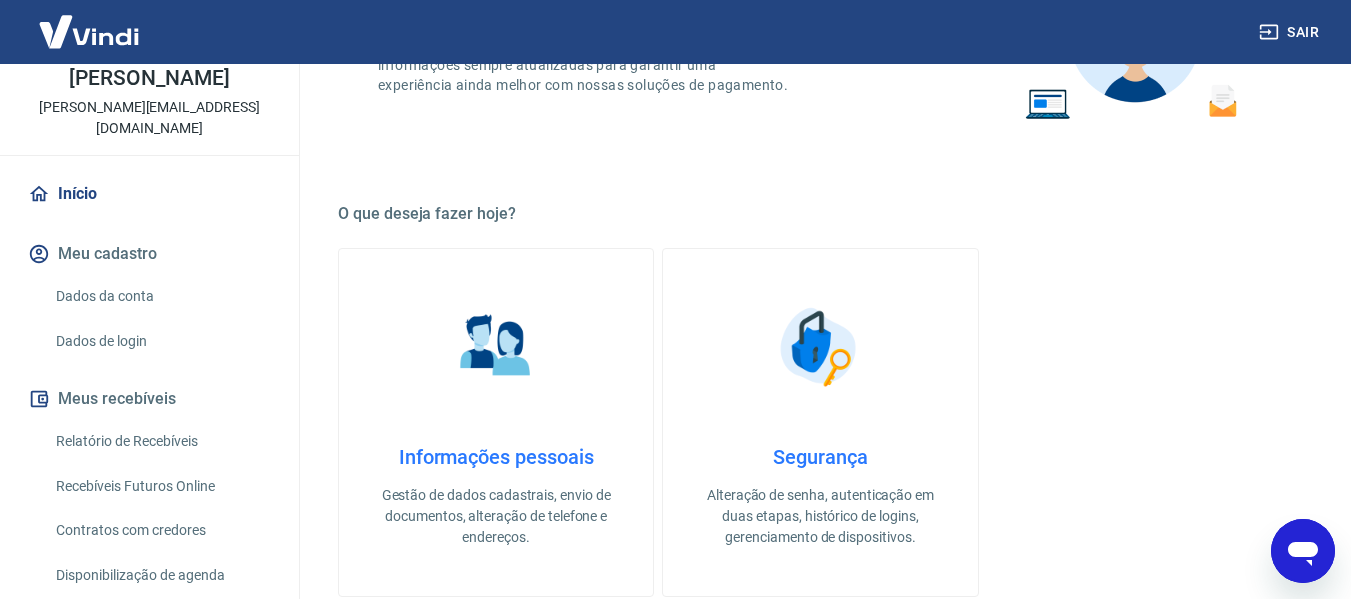 click on "Dados da conta" at bounding box center (161, 296) 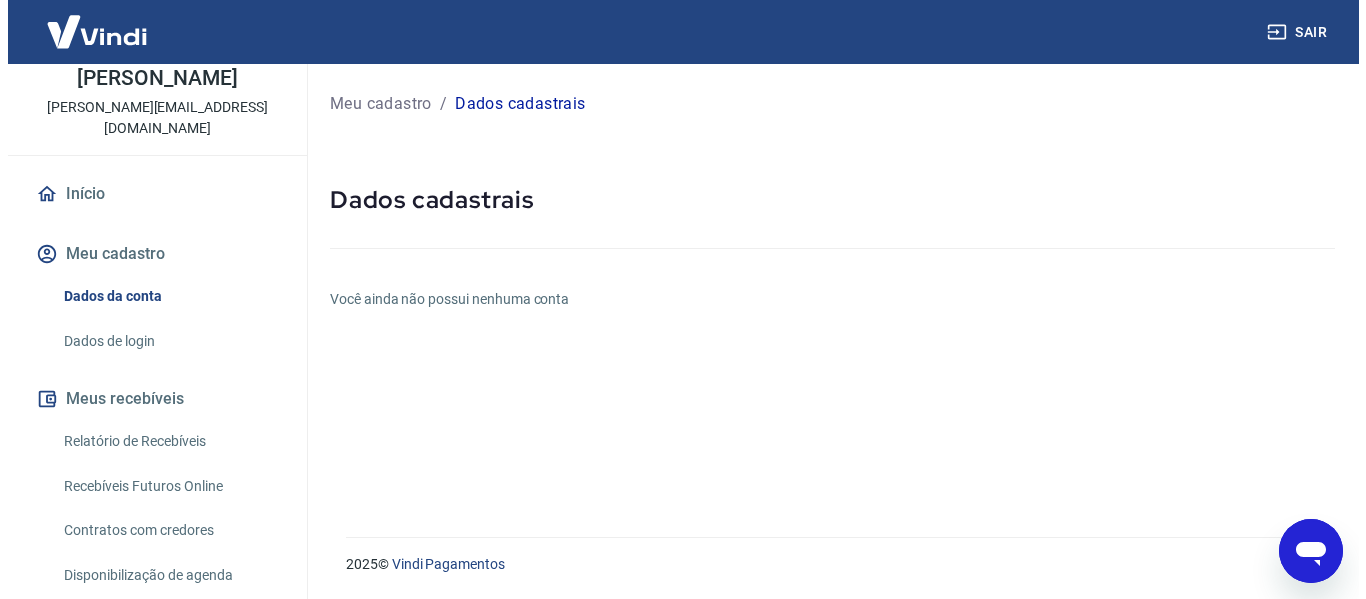 scroll, scrollTop: 0, scrollLeft: 0, axis: both 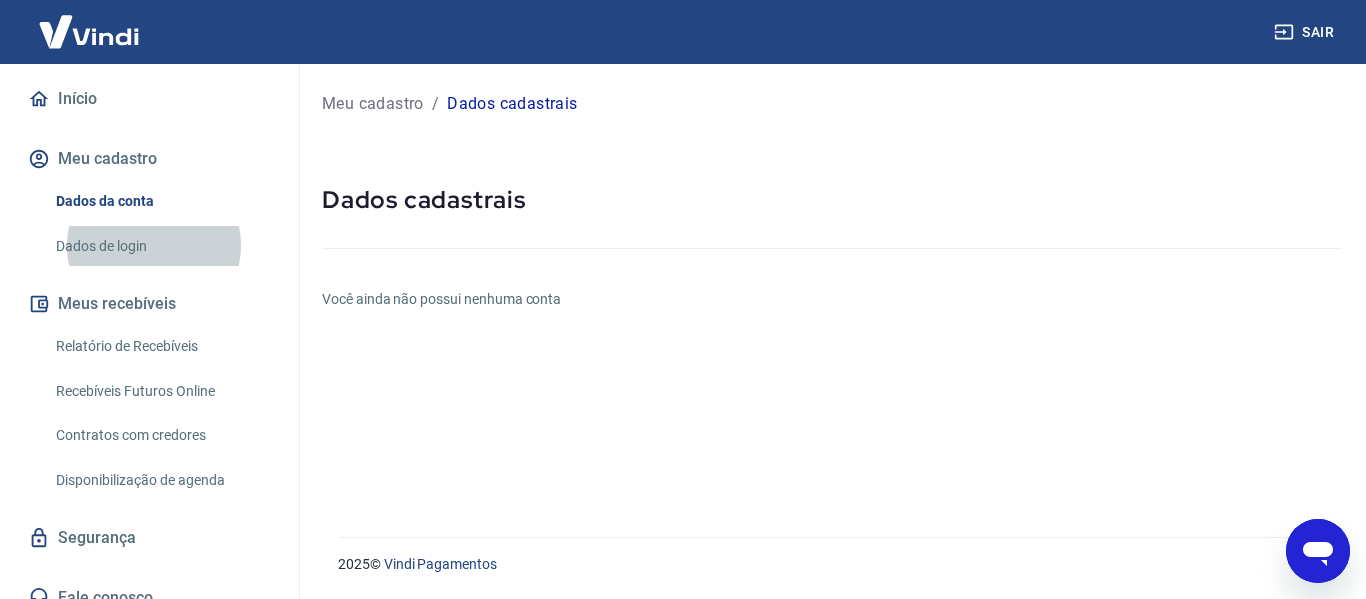 click 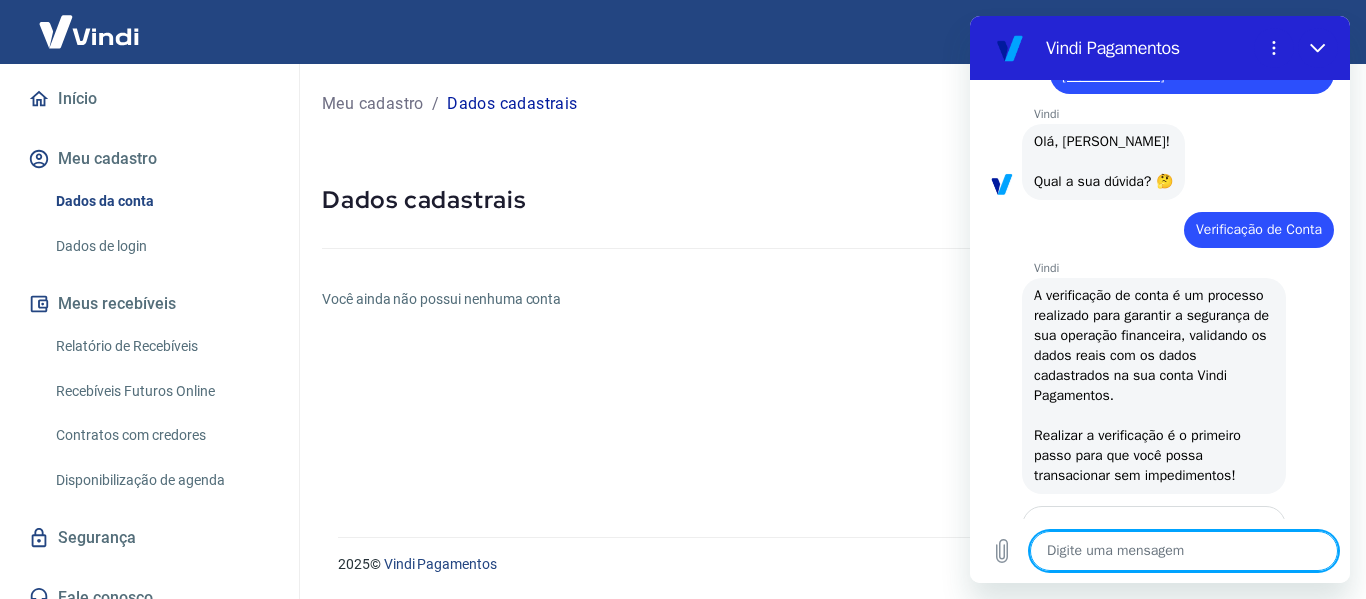 scroll, scrollTop: 600, scrollLeft: 0, axis: vertical 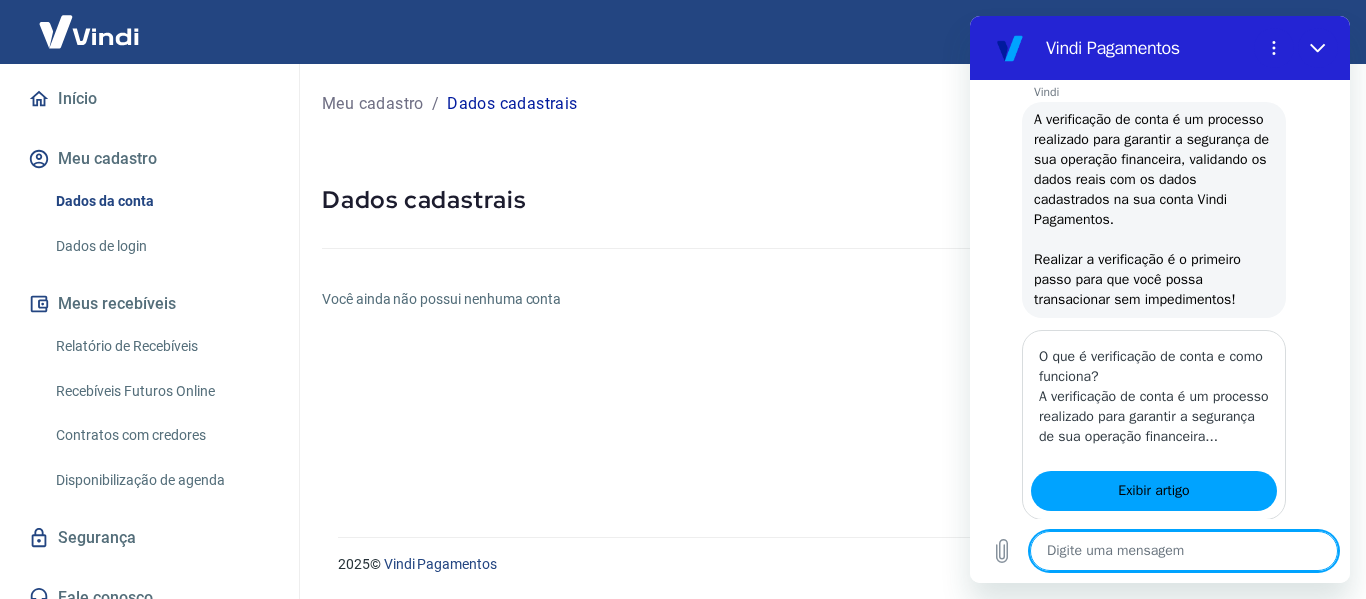 type on "o" 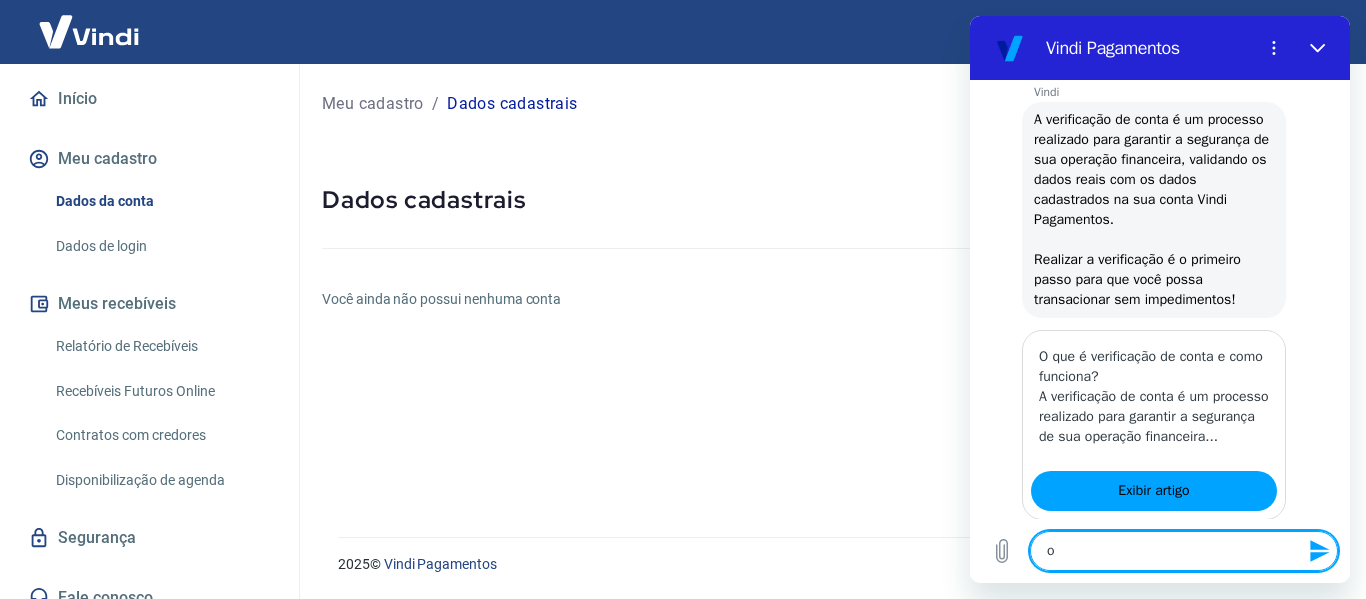 type on "o," 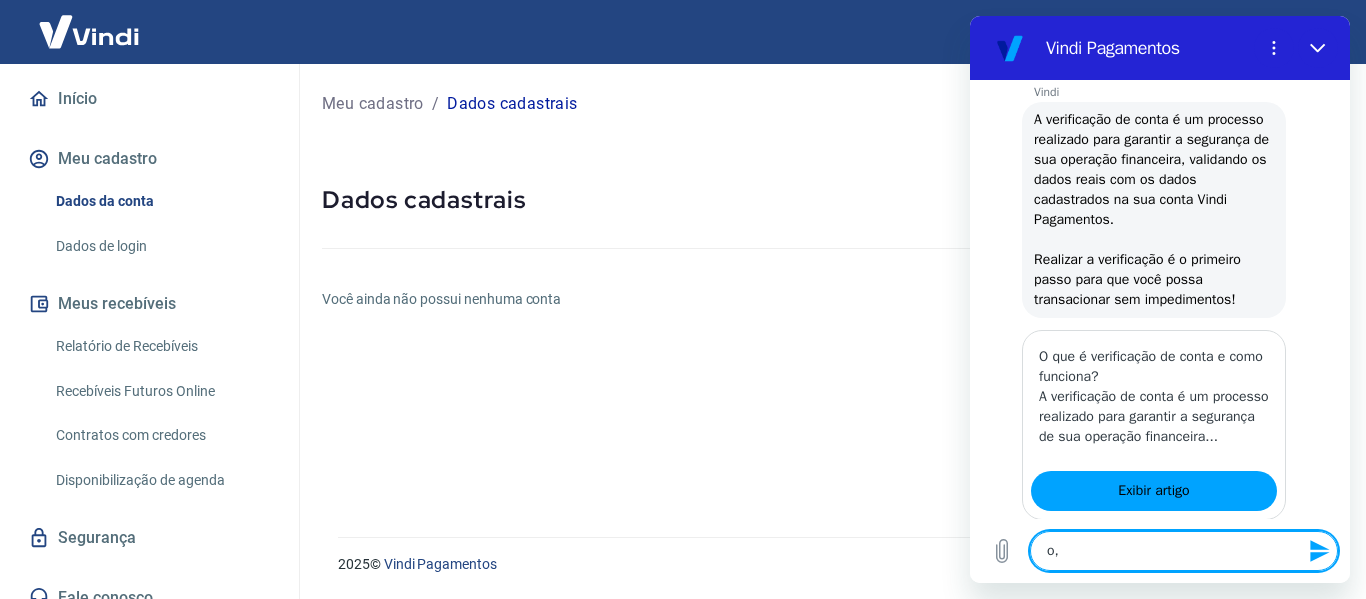 type on "x" 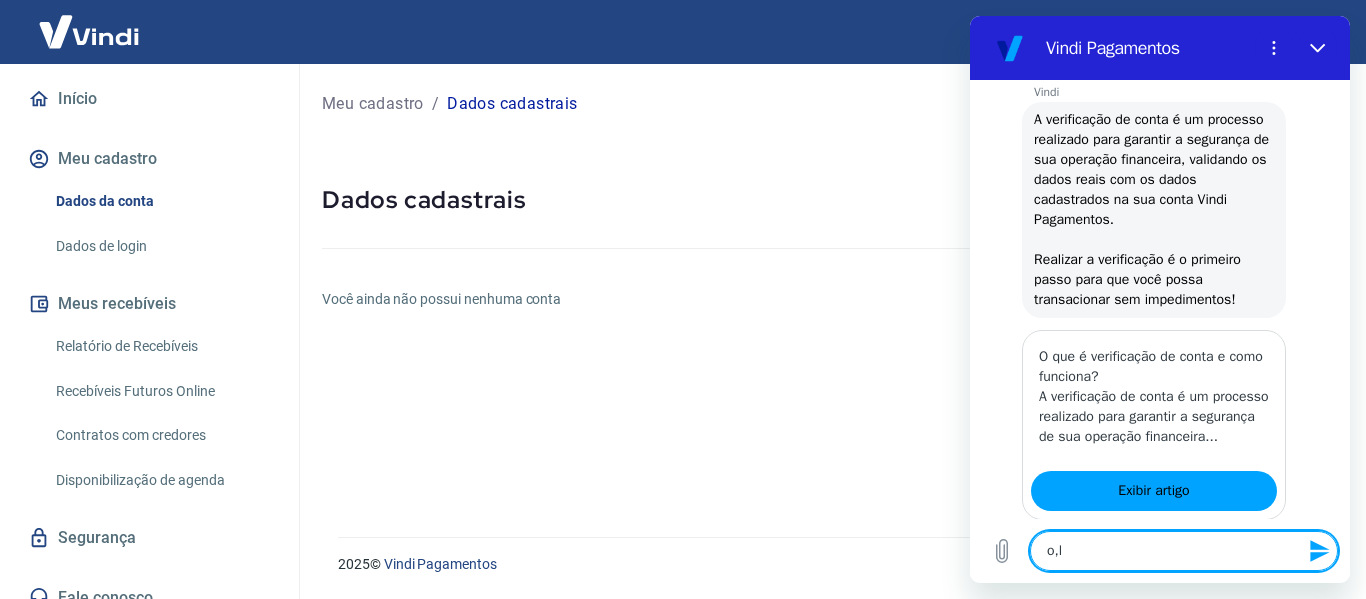 type on "x" 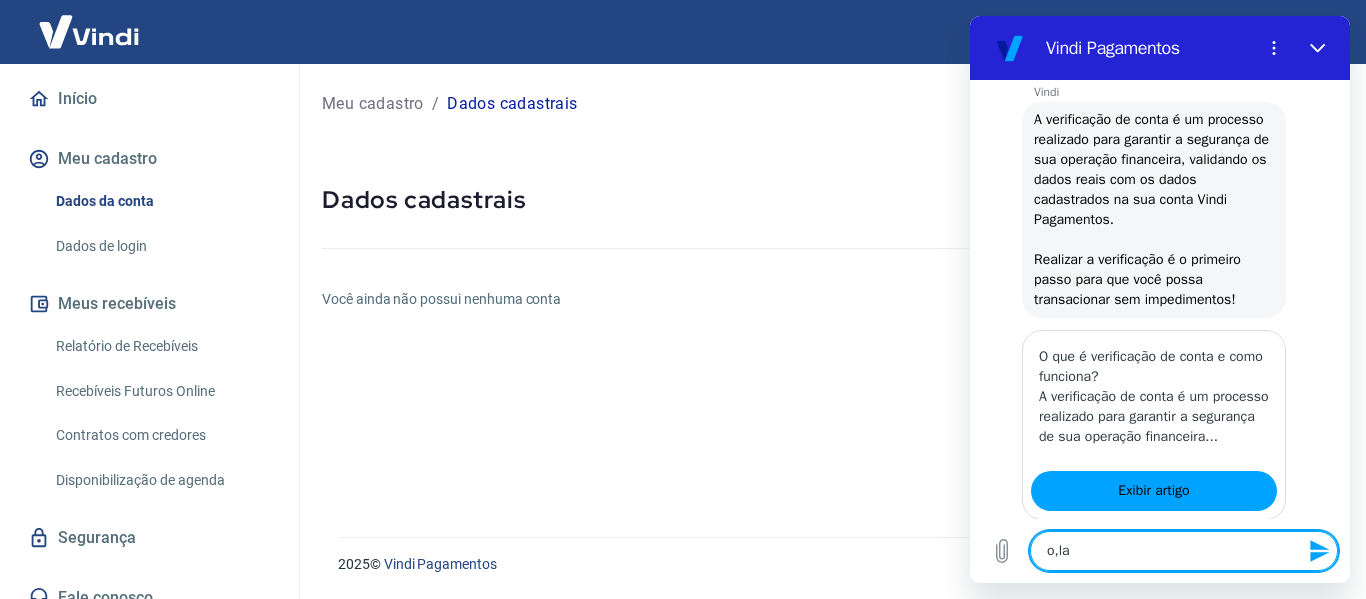 type 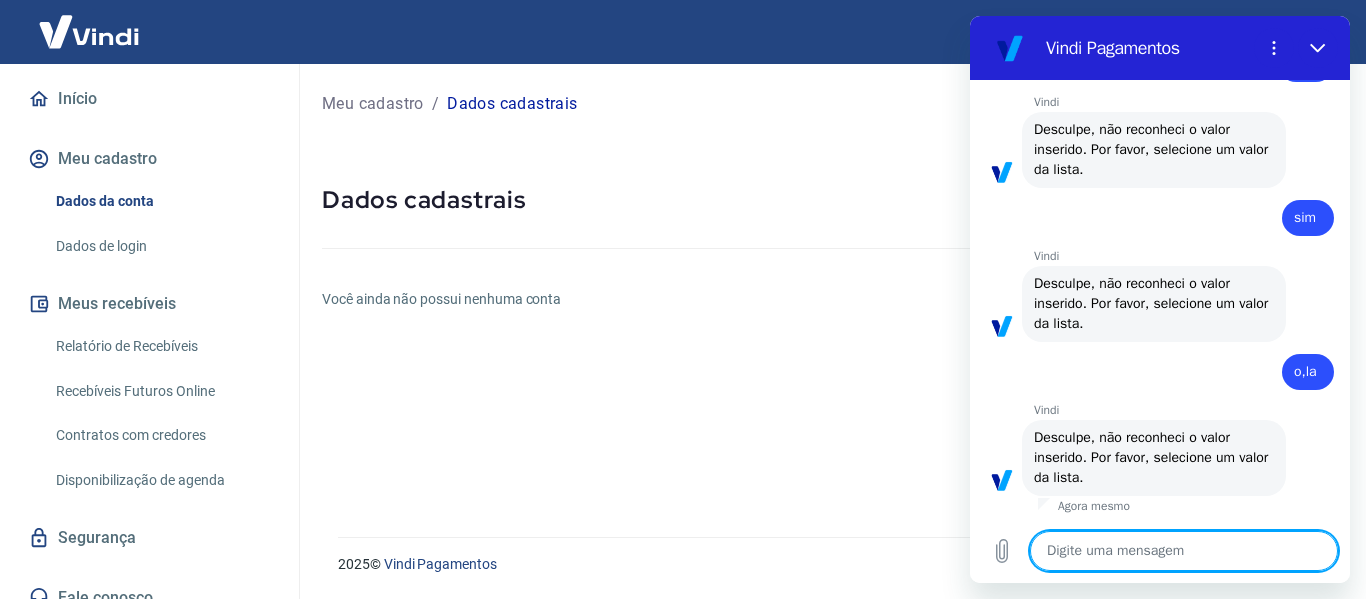 scroll, scrollTop: 2156, scrollLeft: 0, axis: vertical 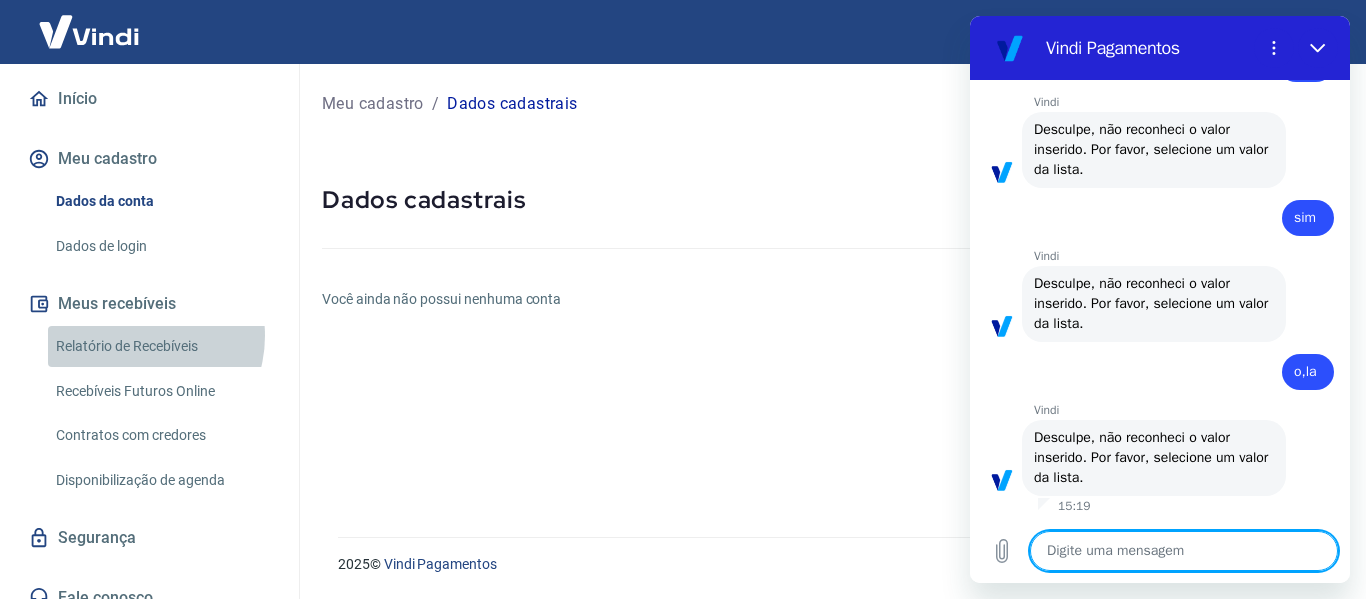 click on "Relatório de Recebíveis" at bounding box center [161, 346] 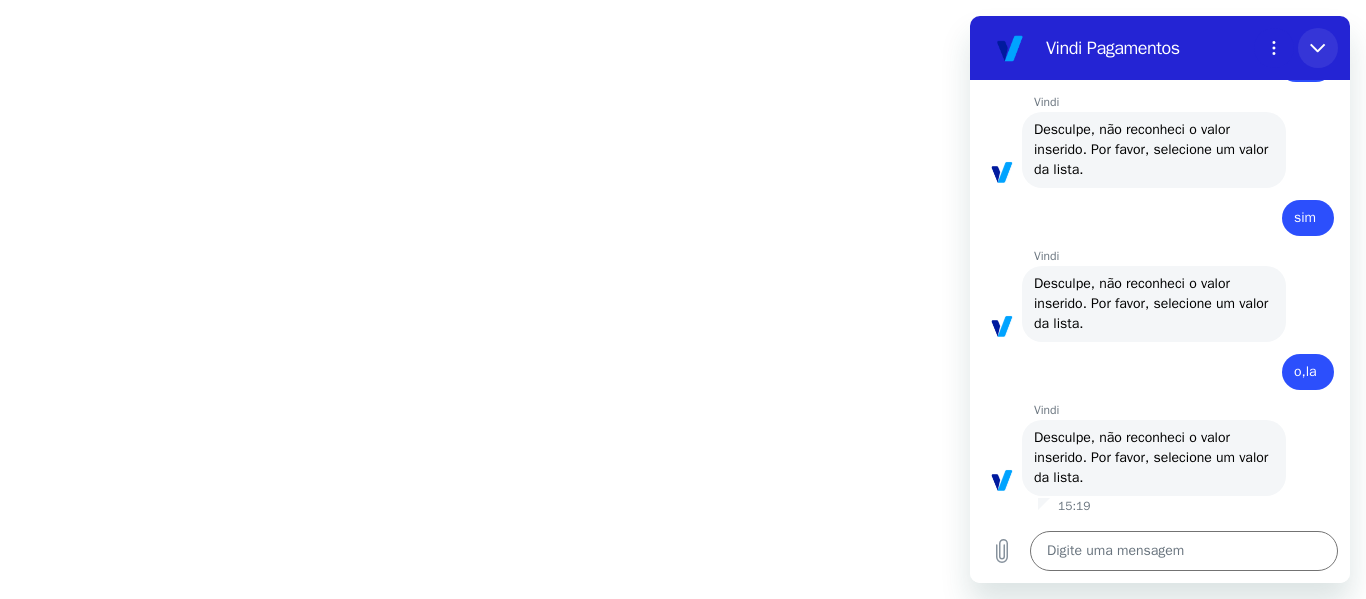 click 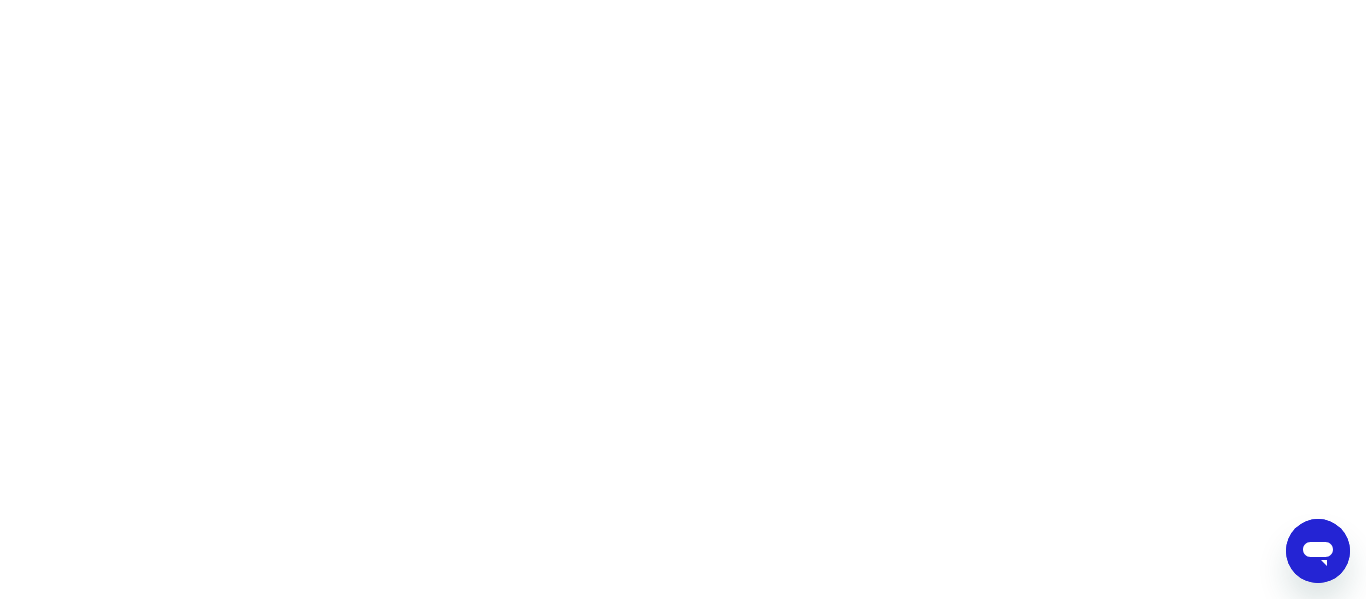 type on "x" 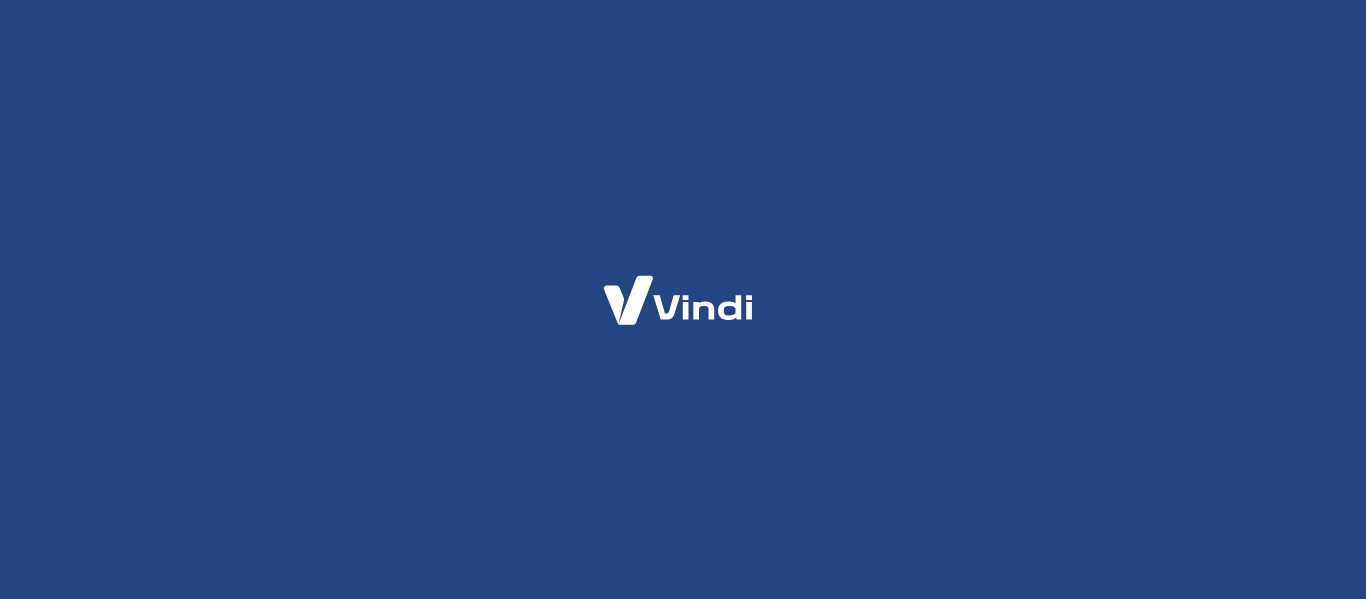scroll, scrollTop: 0, scrollLeft: 0, axis: both 